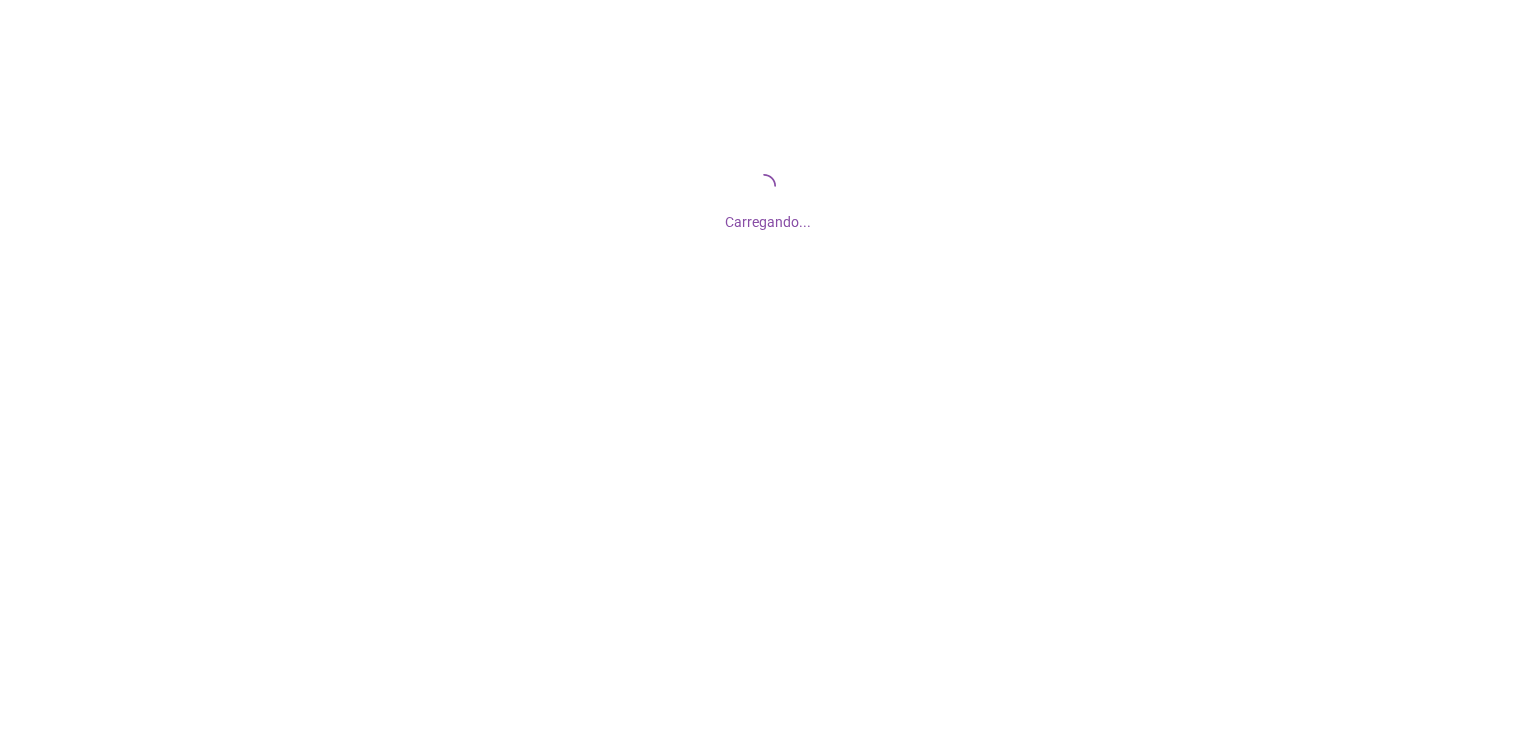scroll, scrollTop: 0, scrollLeft: 0, axis: both 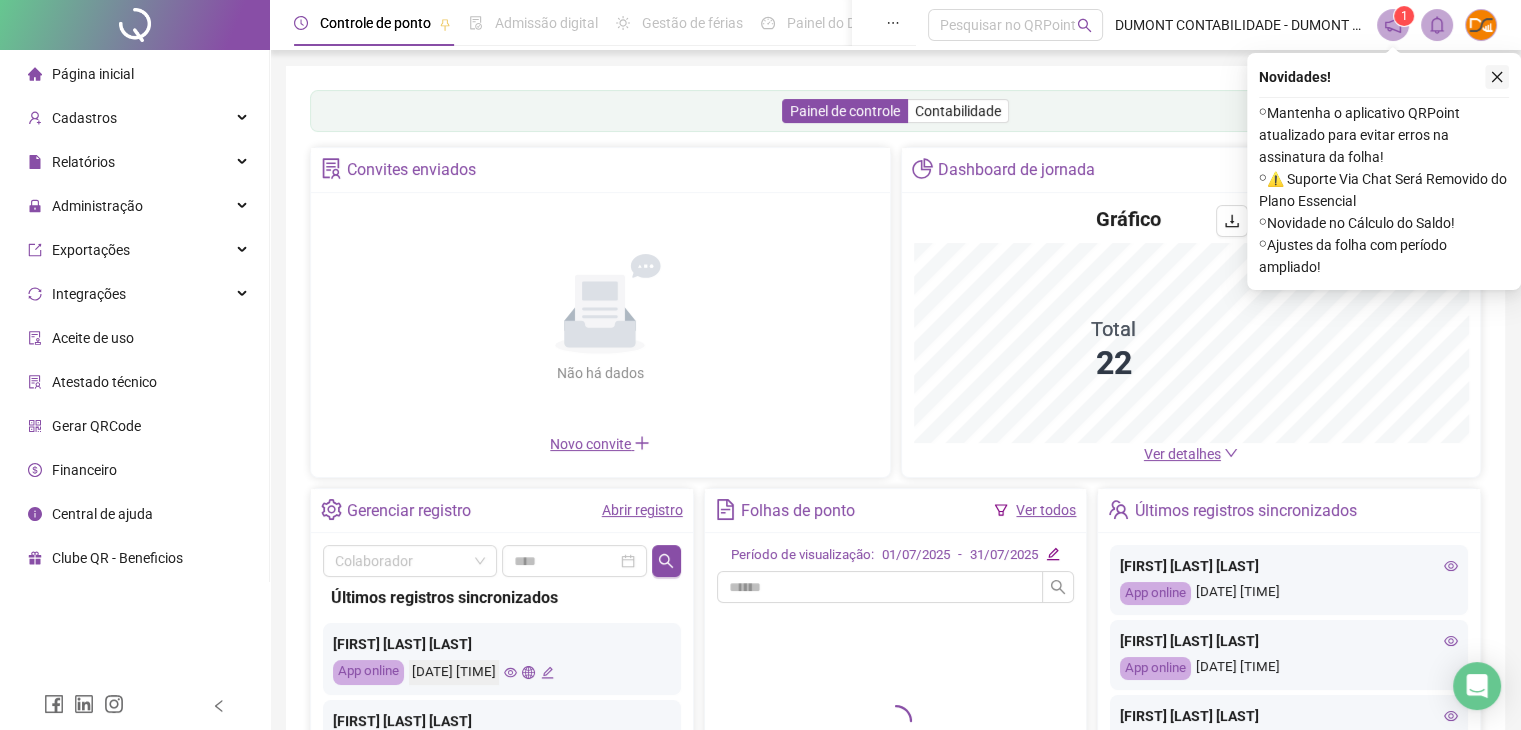click 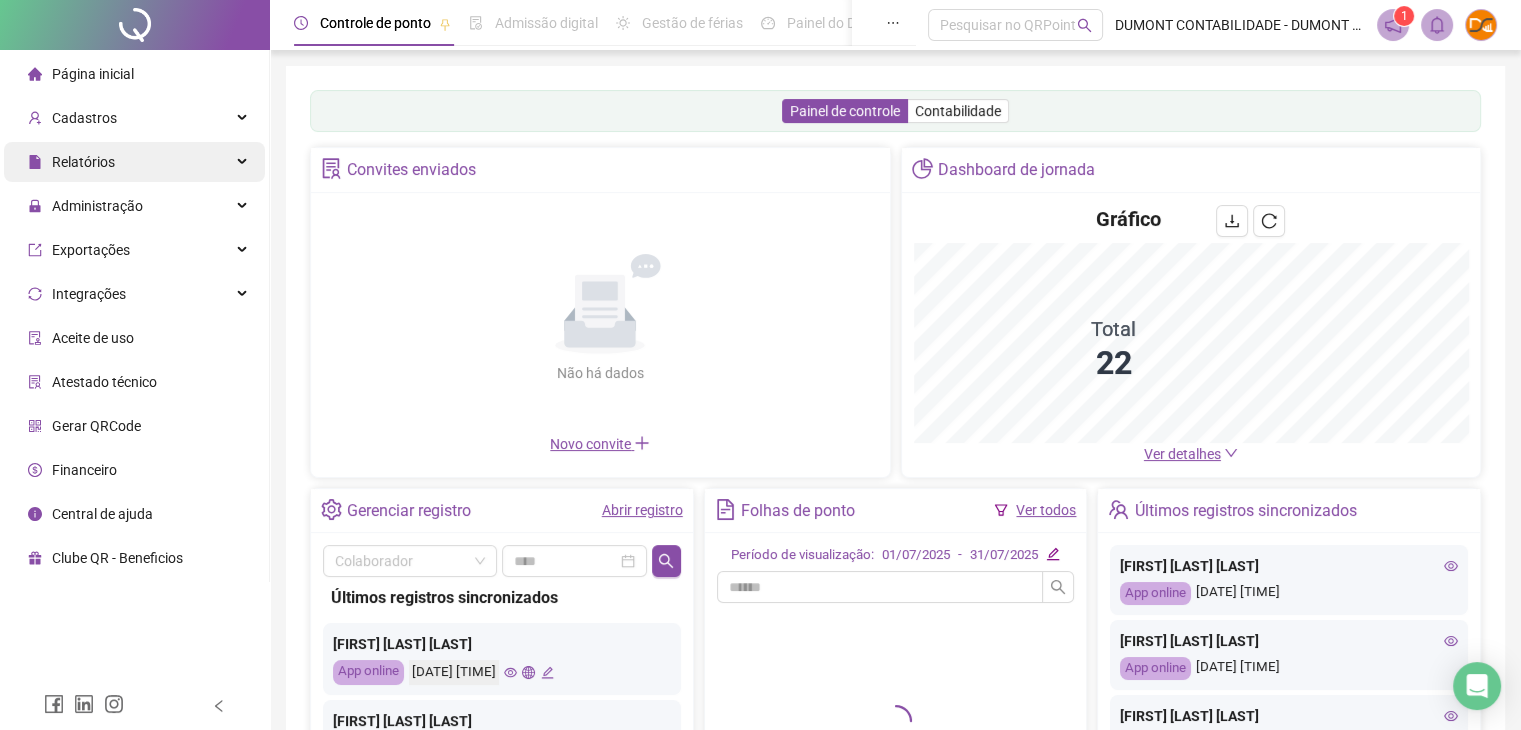 click on "Relatórios" at bounding box center [134, 162] 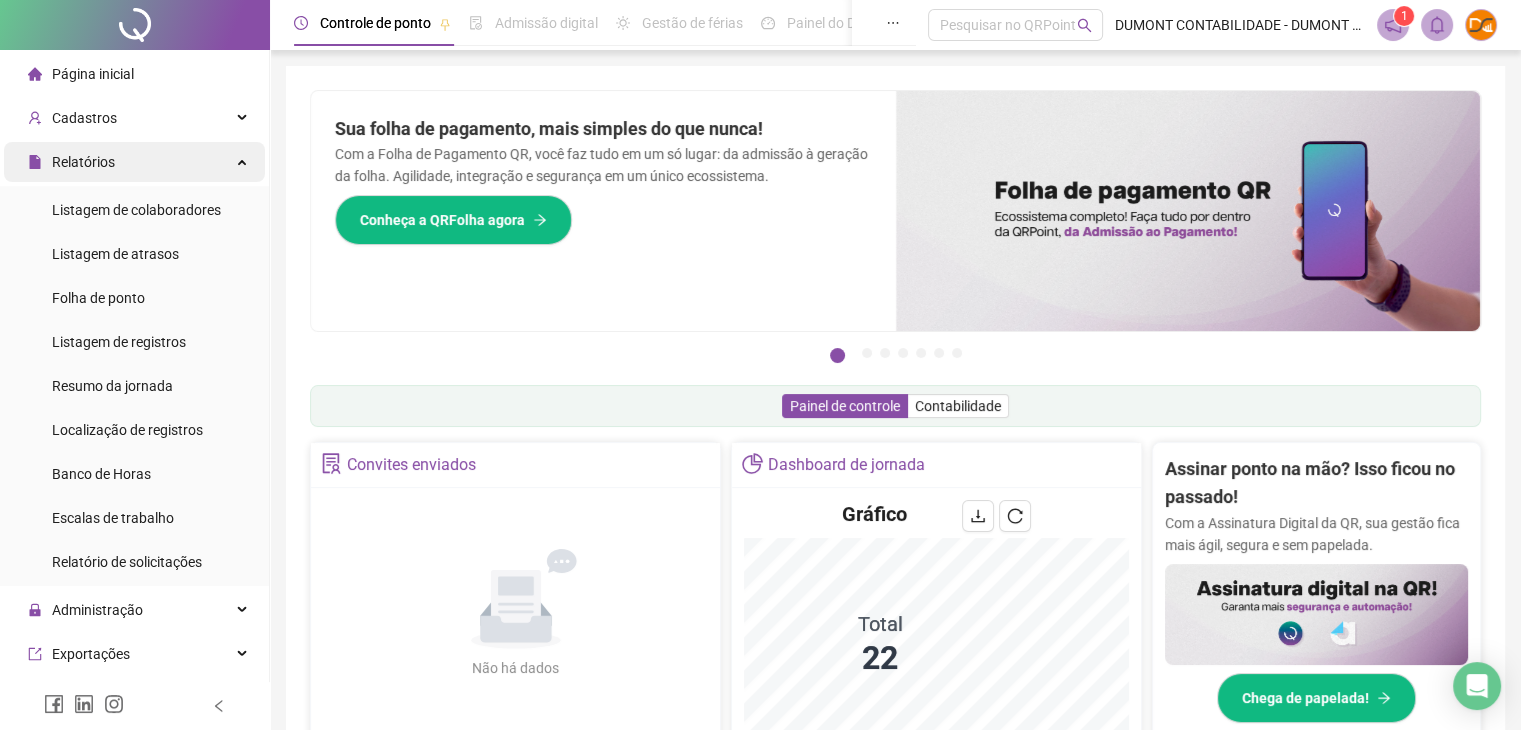 click on "Relatórios" at bounding box center [134, 162] 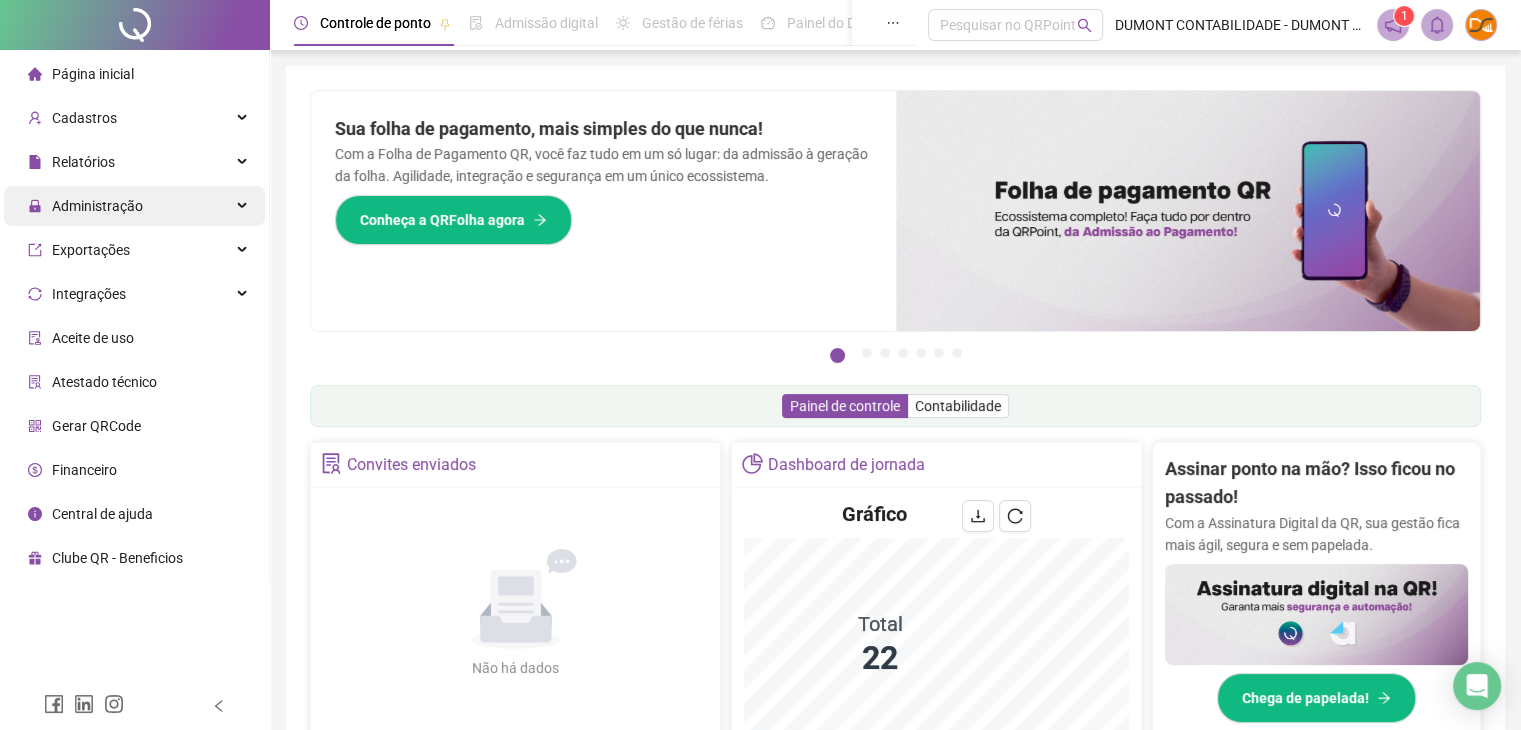 click on "Administração" at bounding box center (134, 206) 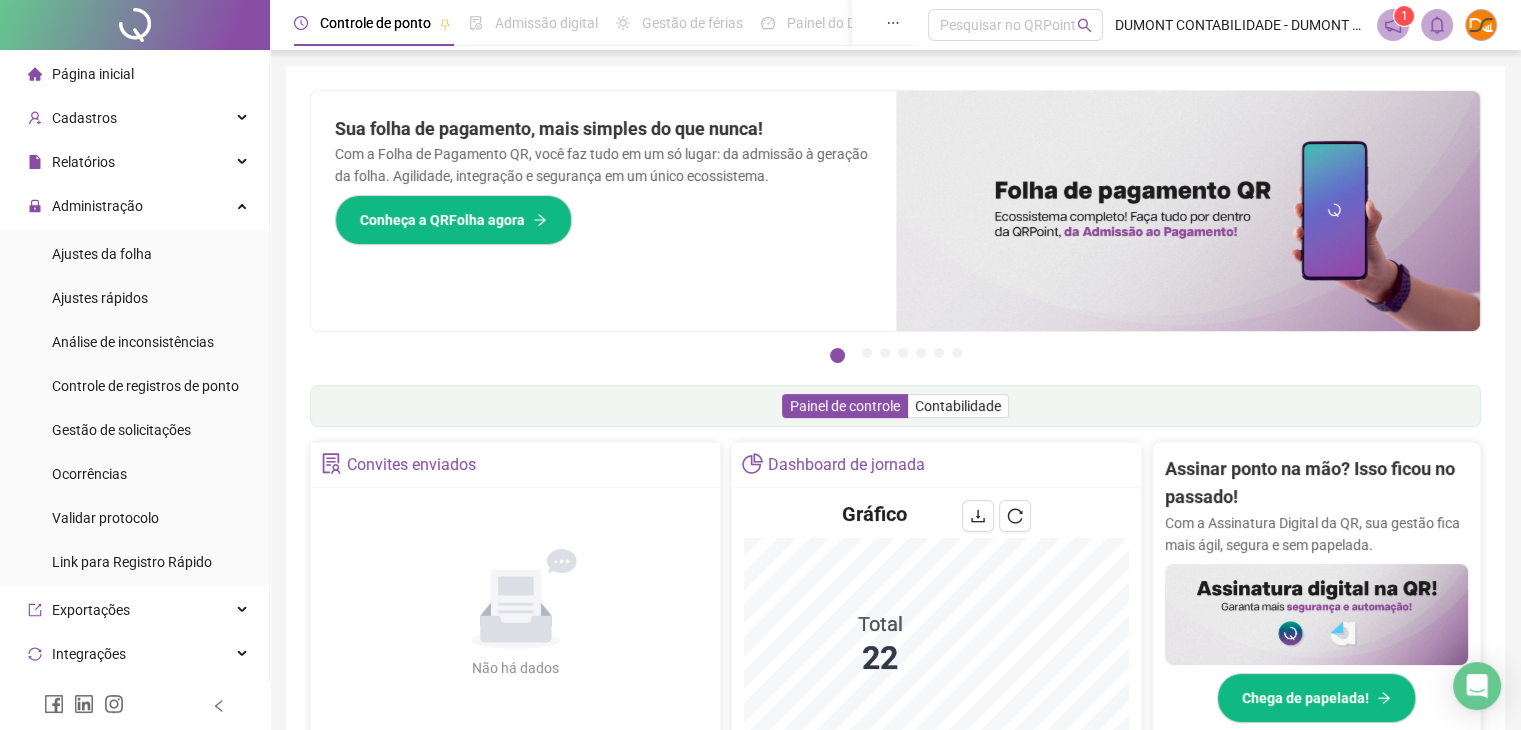 click on "Administração Ajustes da folha Ajustes rápidos Análise de inconsistências Controle de registros de ponto Gestão de solicitações Ocorrências Validar protocolo Link para Registro Rápido" at bounding box center (134, 386) 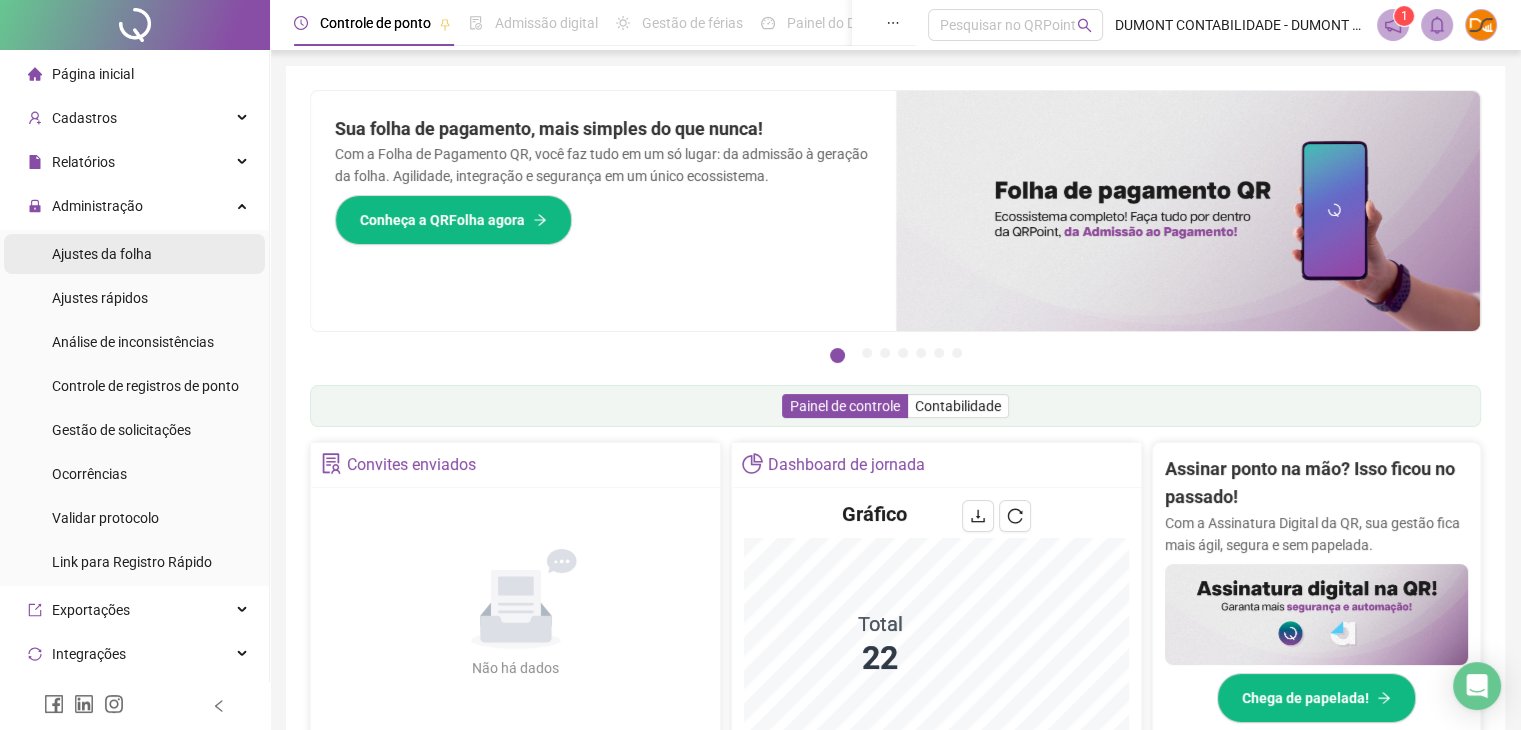 click on "Ajustes da folha" at bounding box center (134, 254) 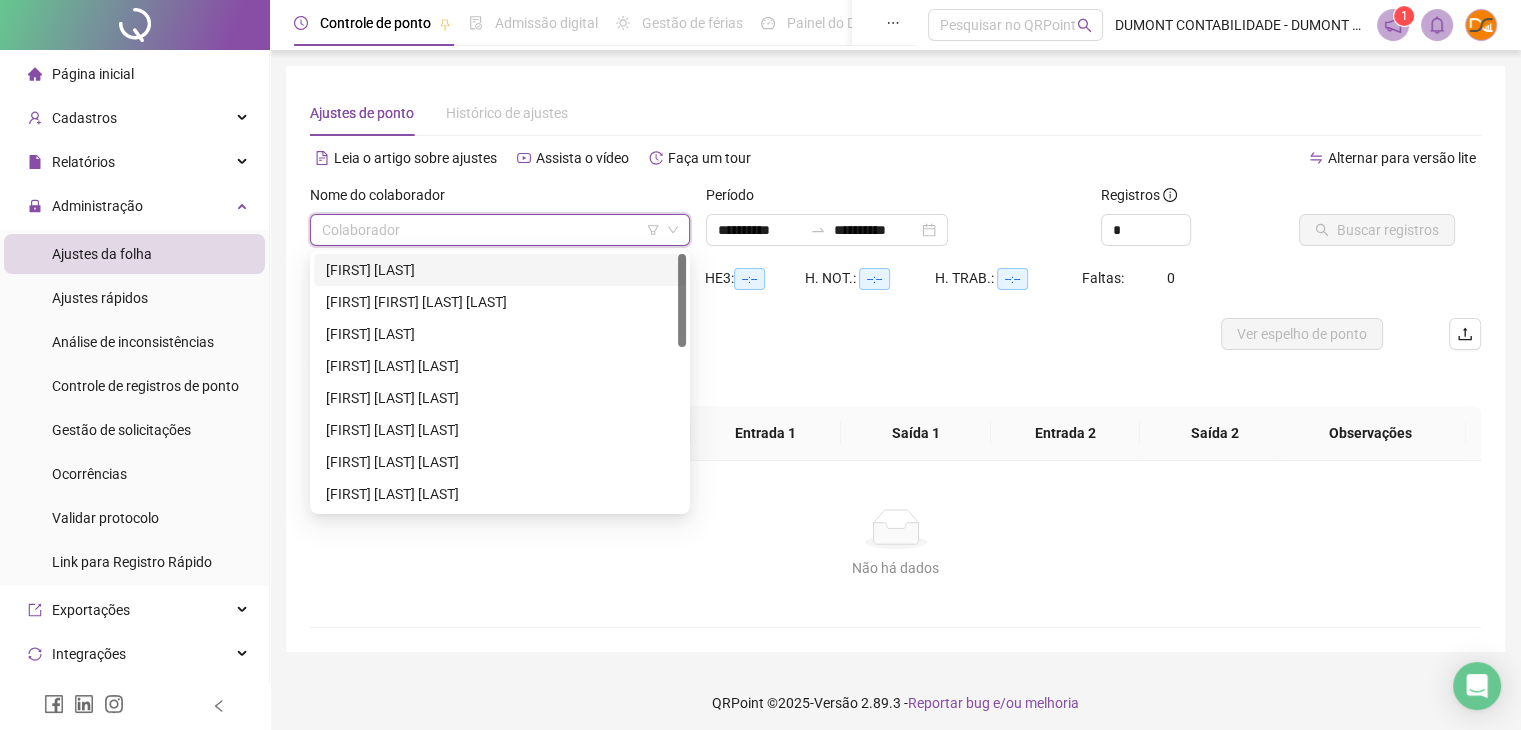 click at bounding box center [491, 230] 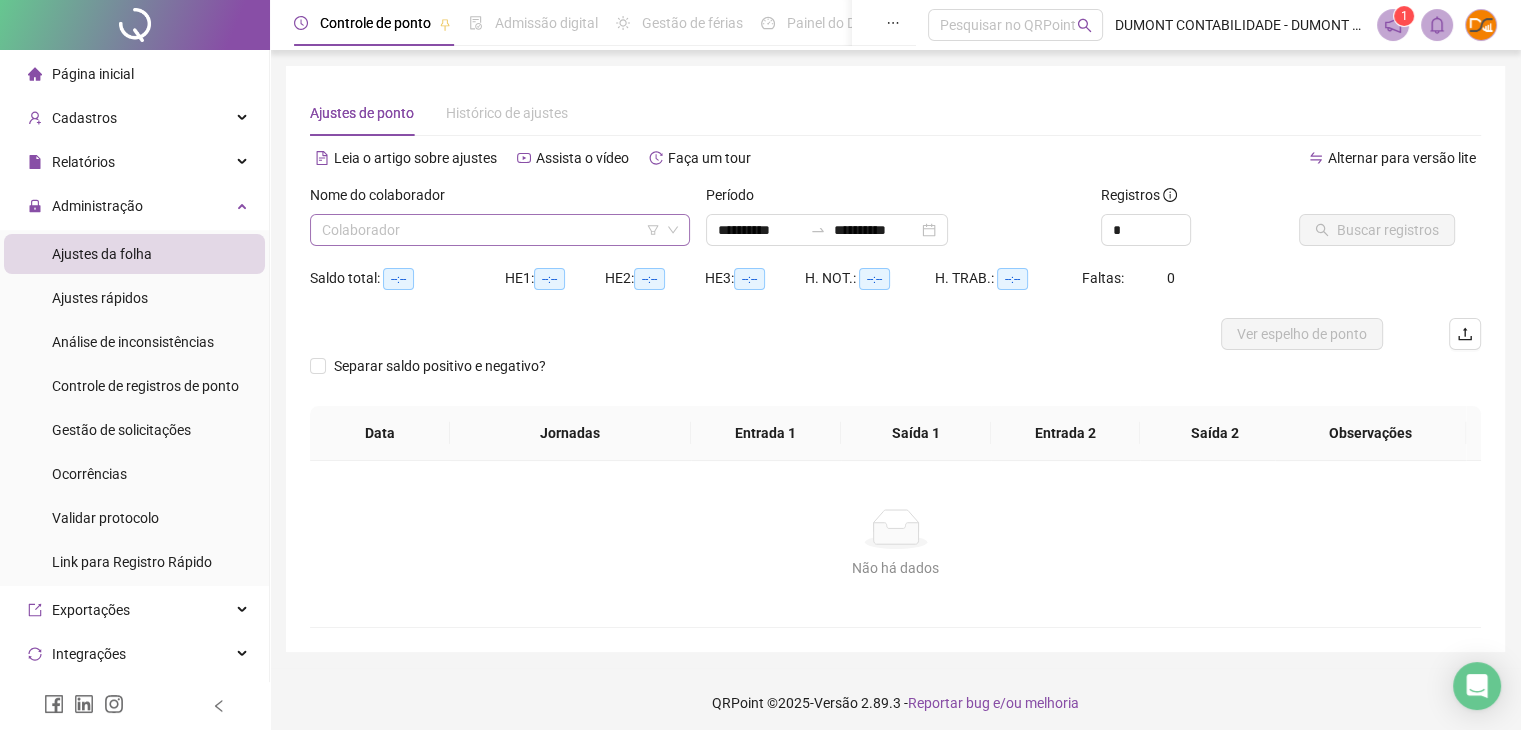 click at bounding box center (491, 230) 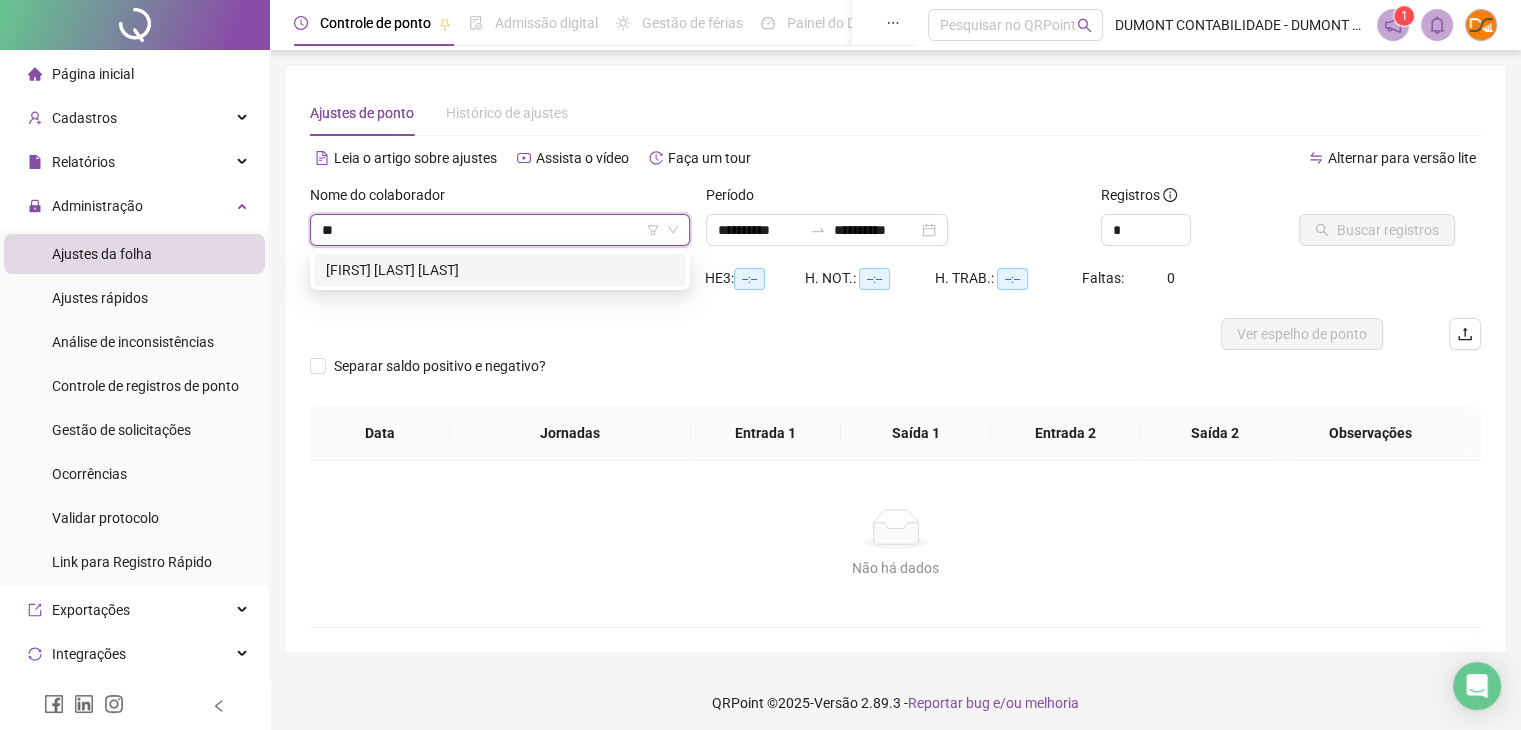 type on "***" 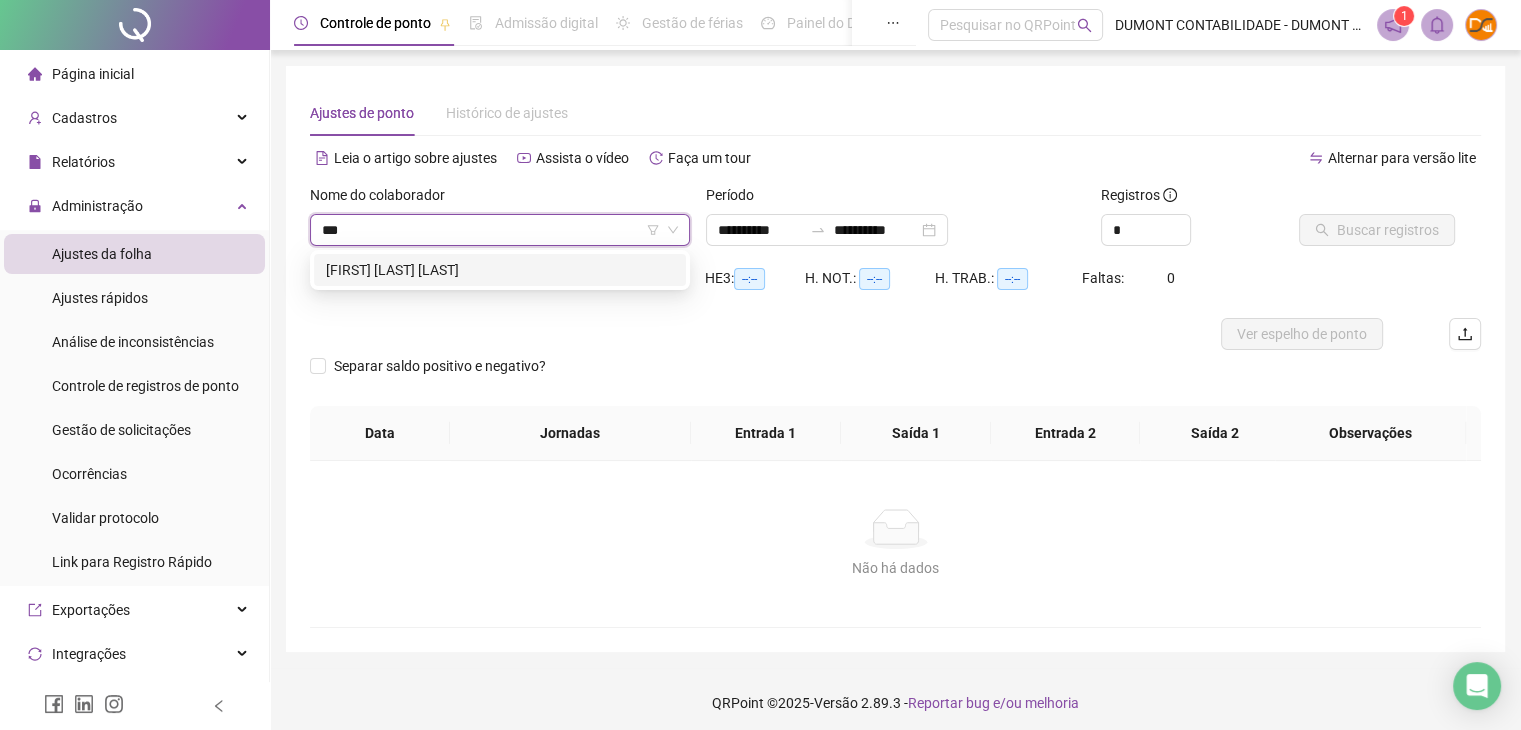 click on "[FIRST] [LAST] [LAST]" at bounding box center (500, 270) 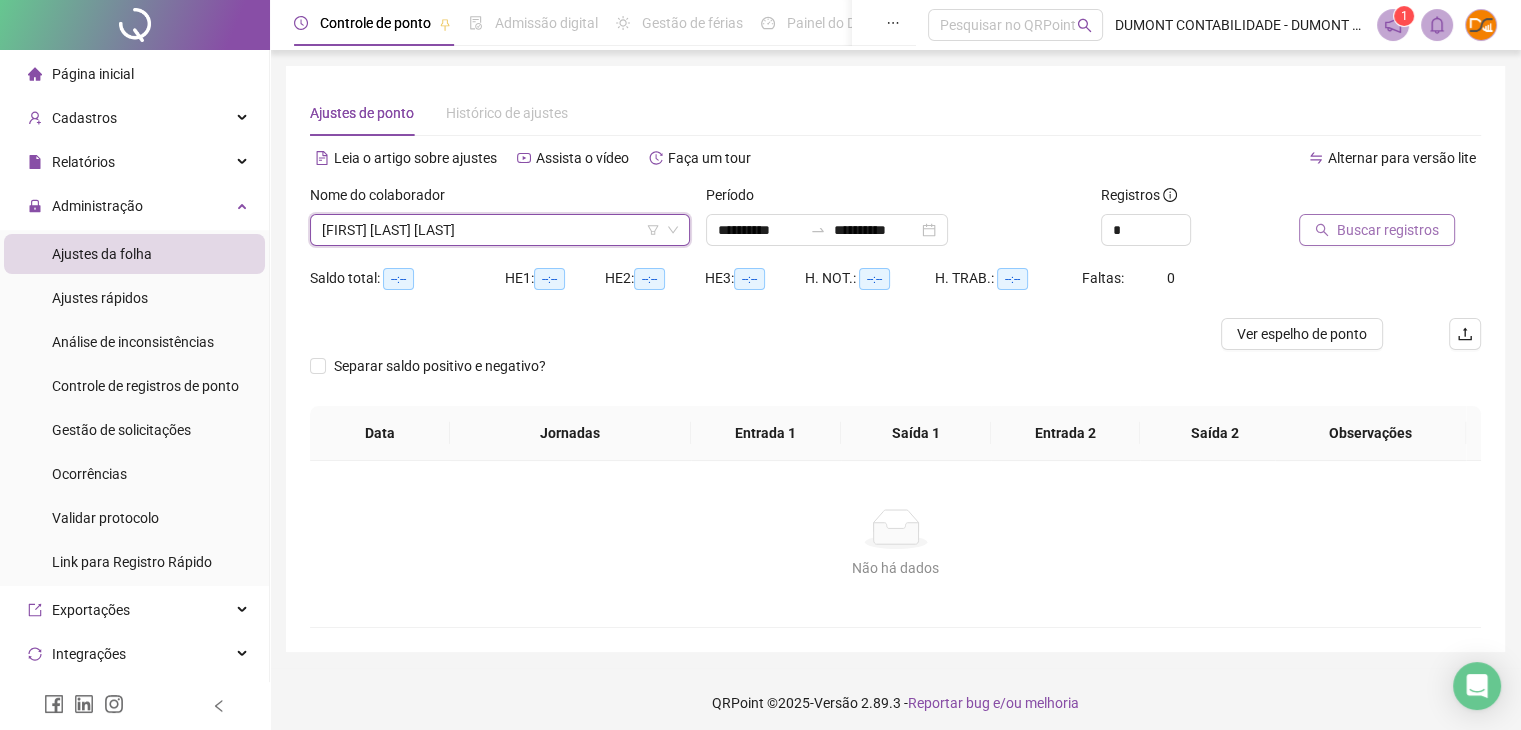 click on "Buscar registros" at bounding box center [1388, 230] 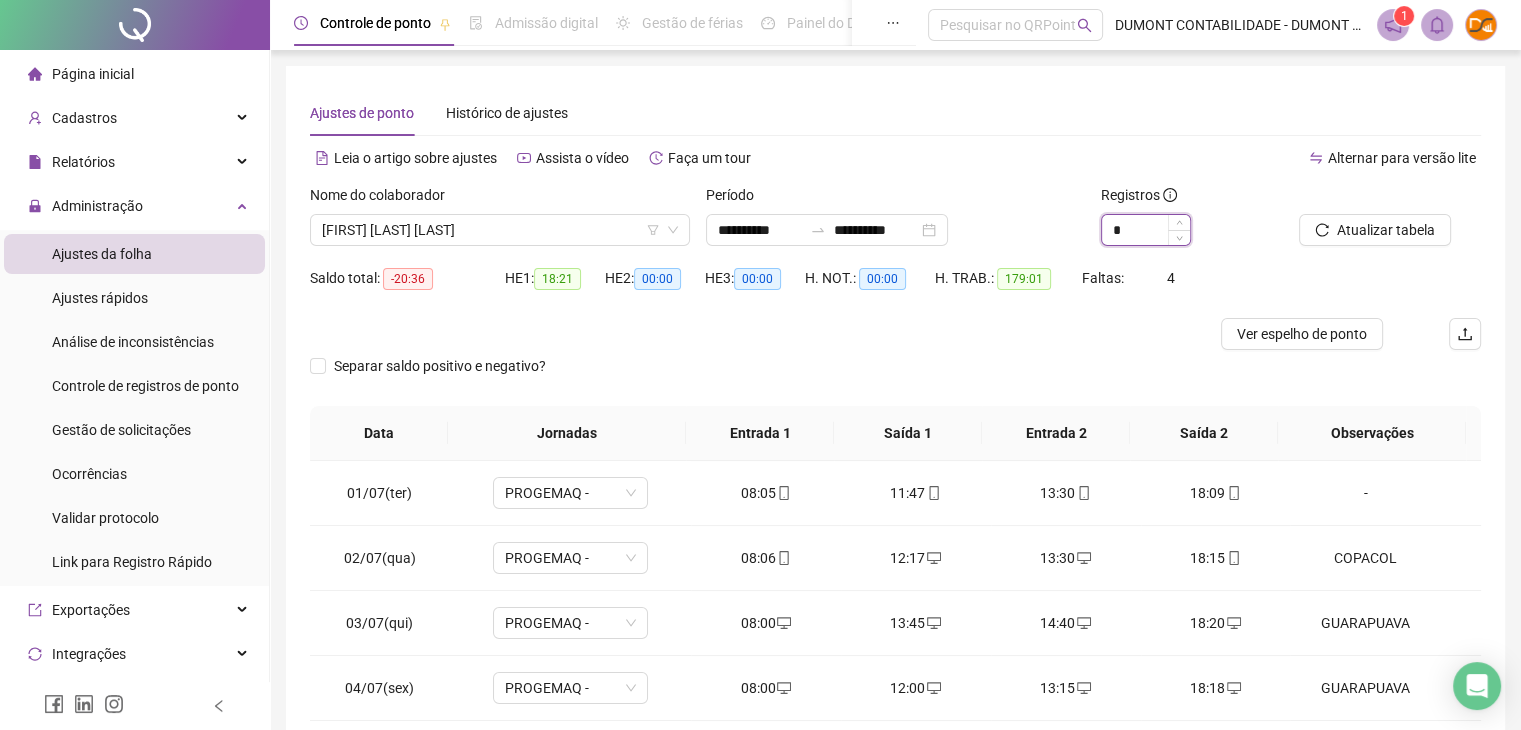 click on "*" at bounding box center (1146, 230) 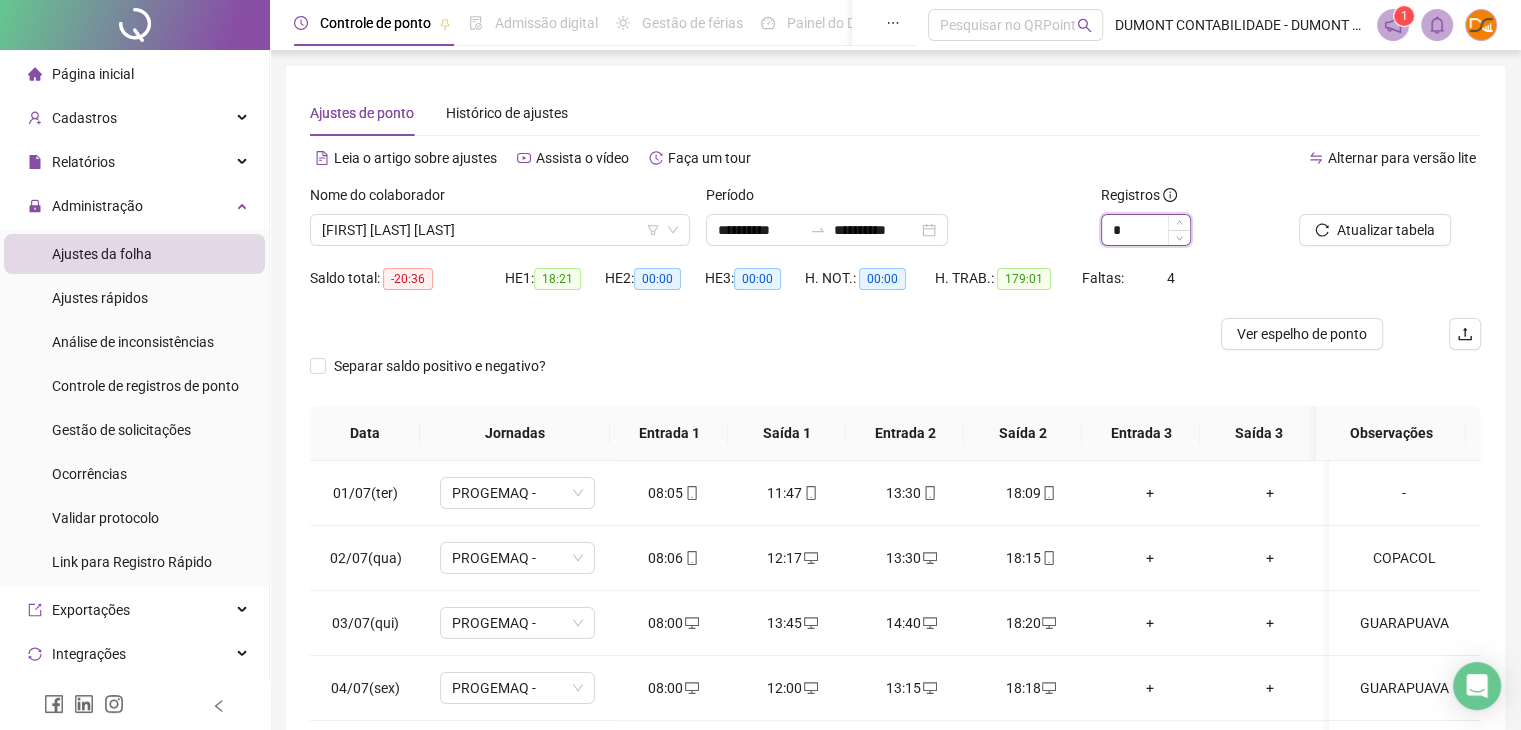 type on "*" 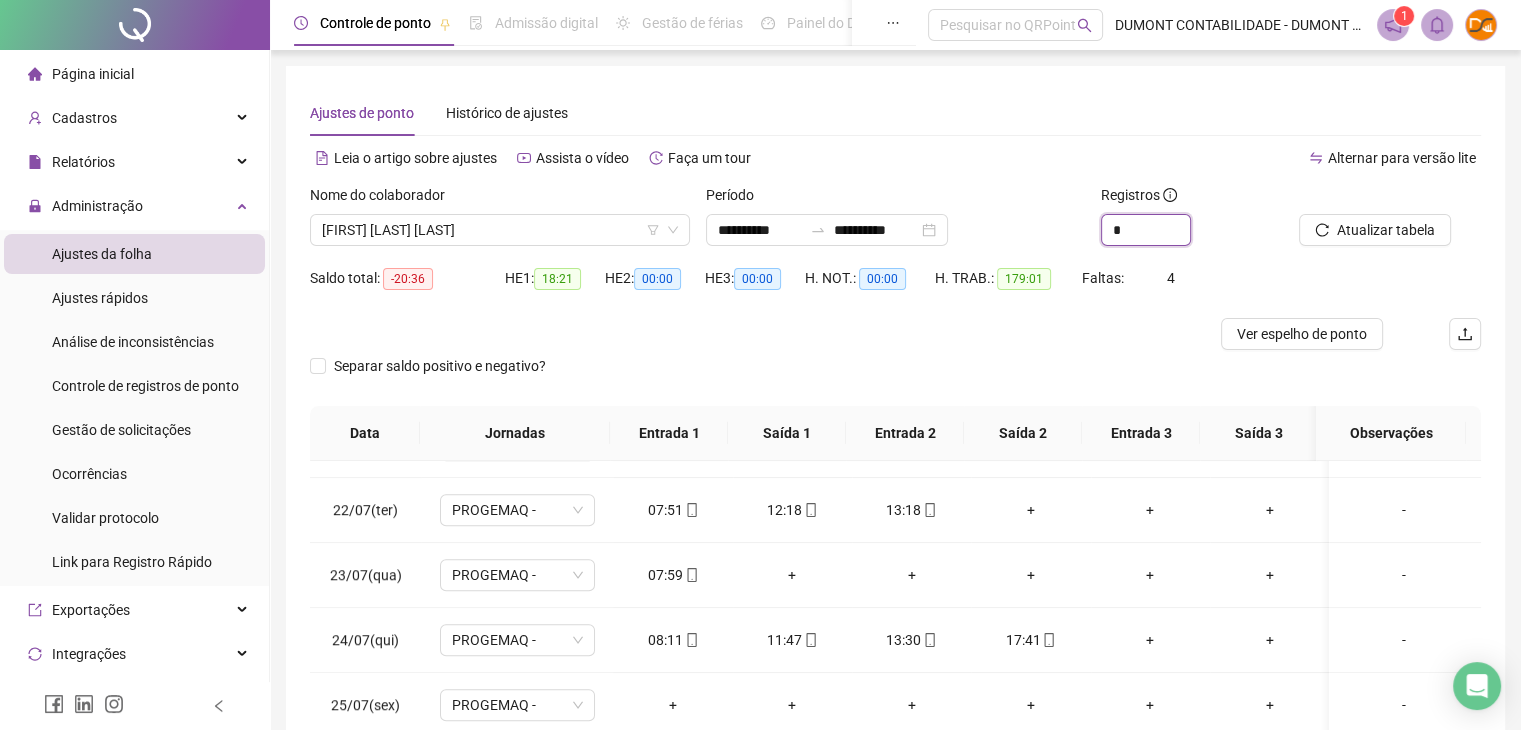 scroll, scrollTop: 1300, scrollLeft: 0, axis: vertical 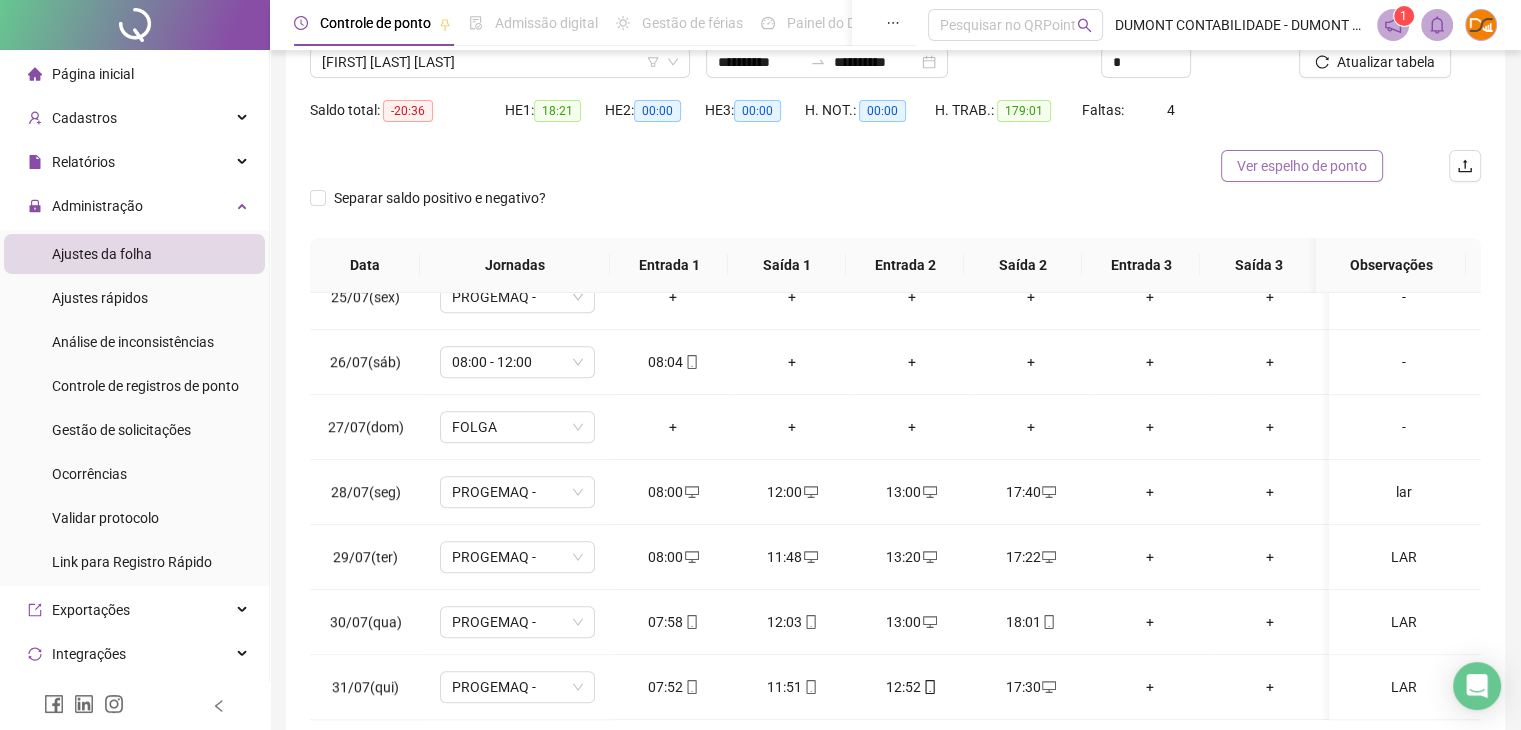 click on "Ver espelho de ponto" at bounding box center [1302, 166] 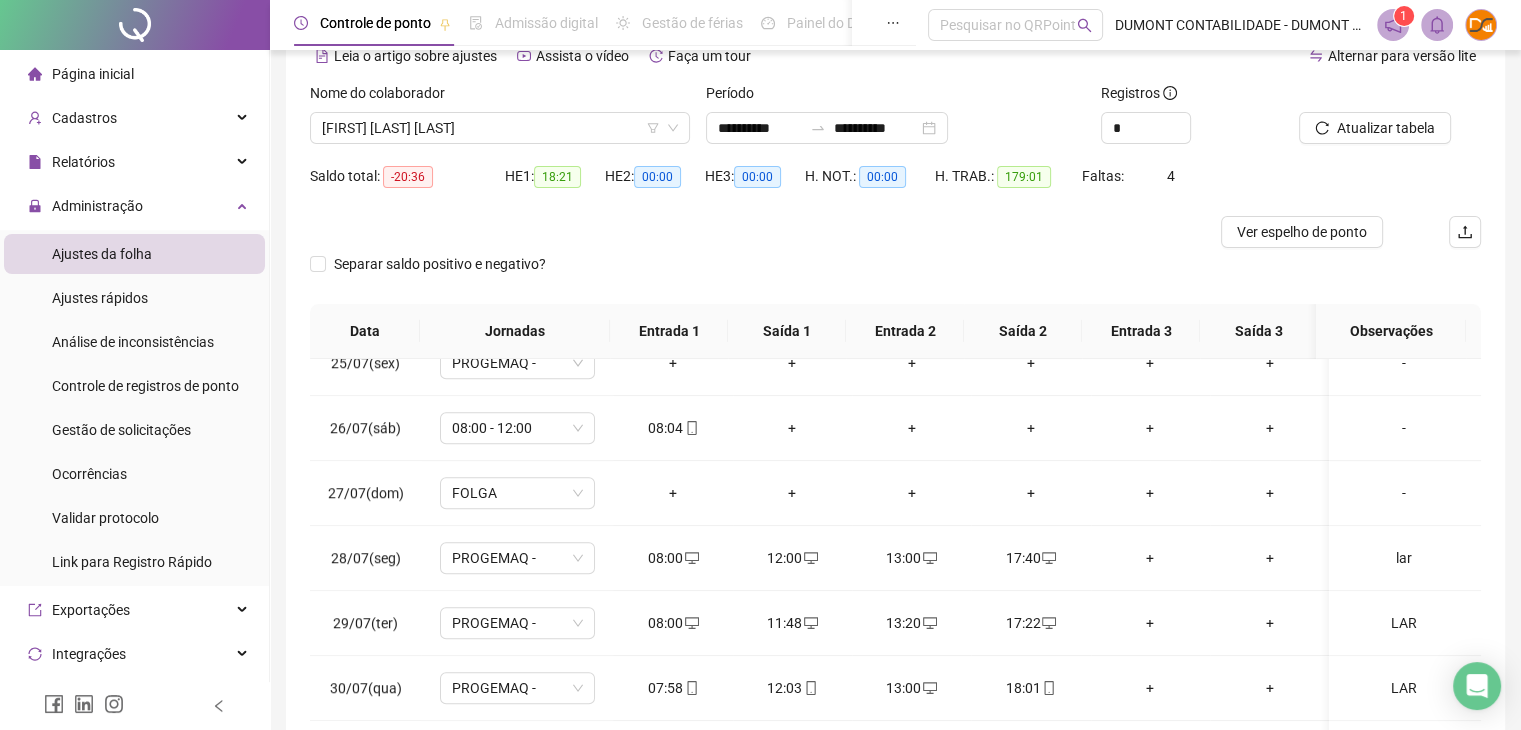 scroll, scrollTop: 68, scrollLeft: 0, axis: vertical 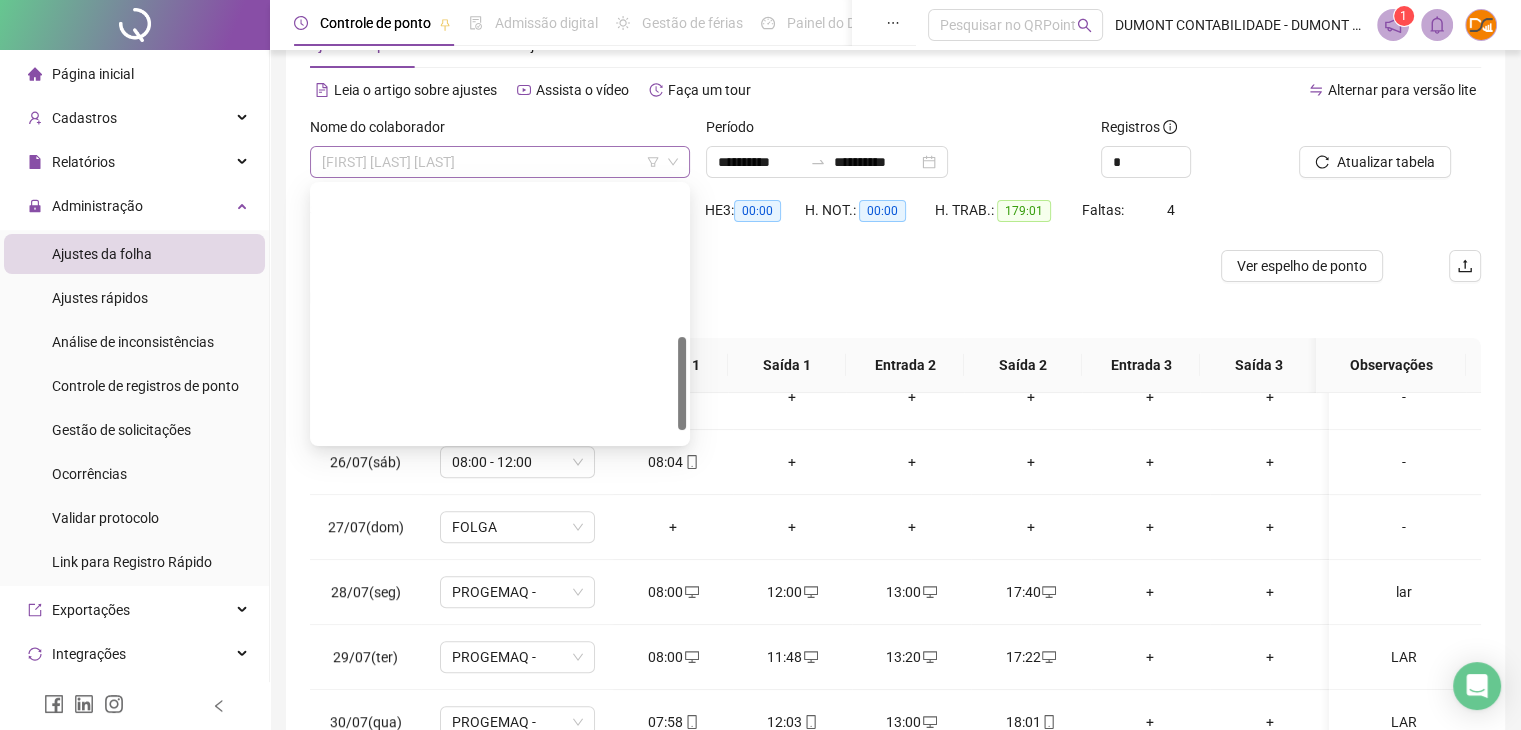 click on "[FIRST] [LAST] [LAST]" at bounding box center (500, 162) 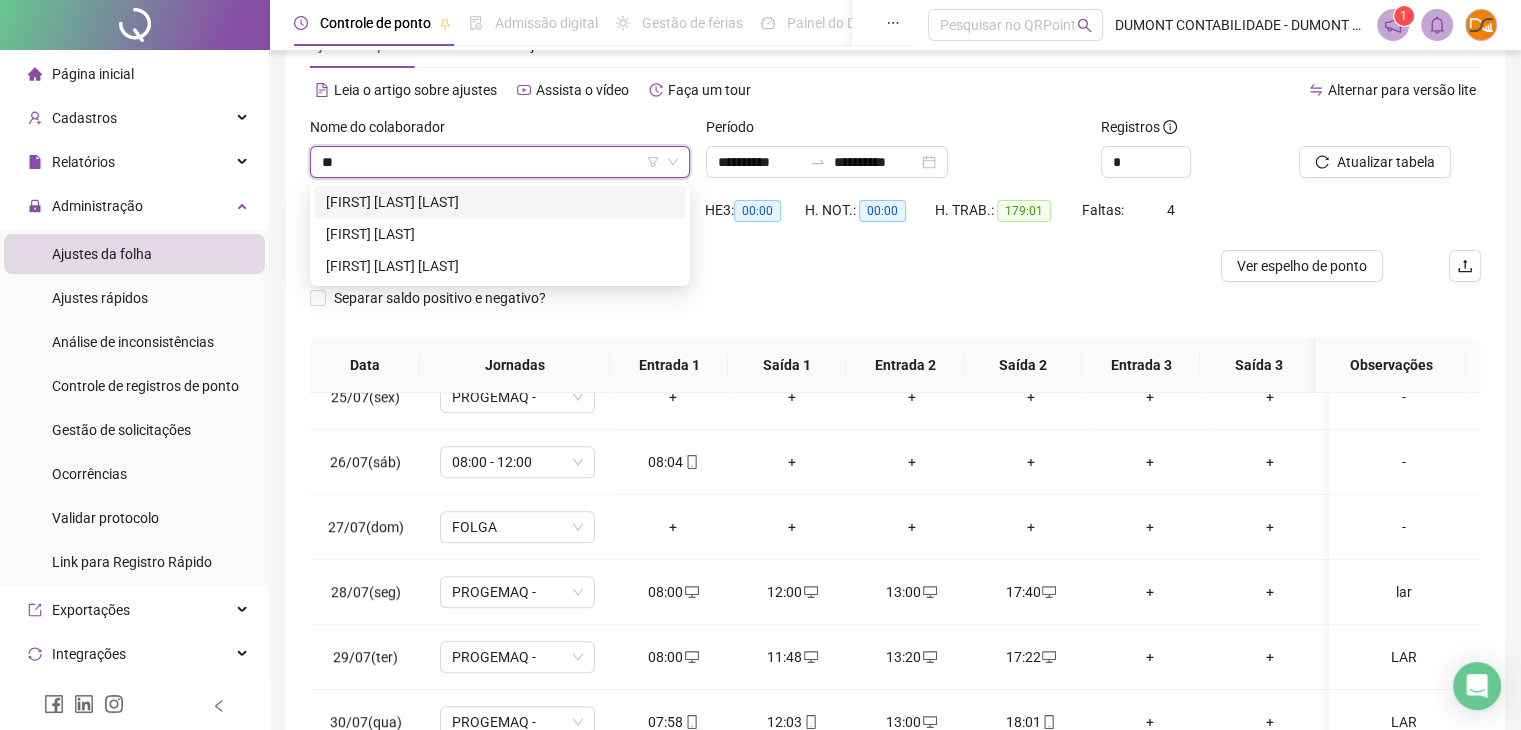 scroll, scrollTop: 0, scrollLeft: 0, axis: both 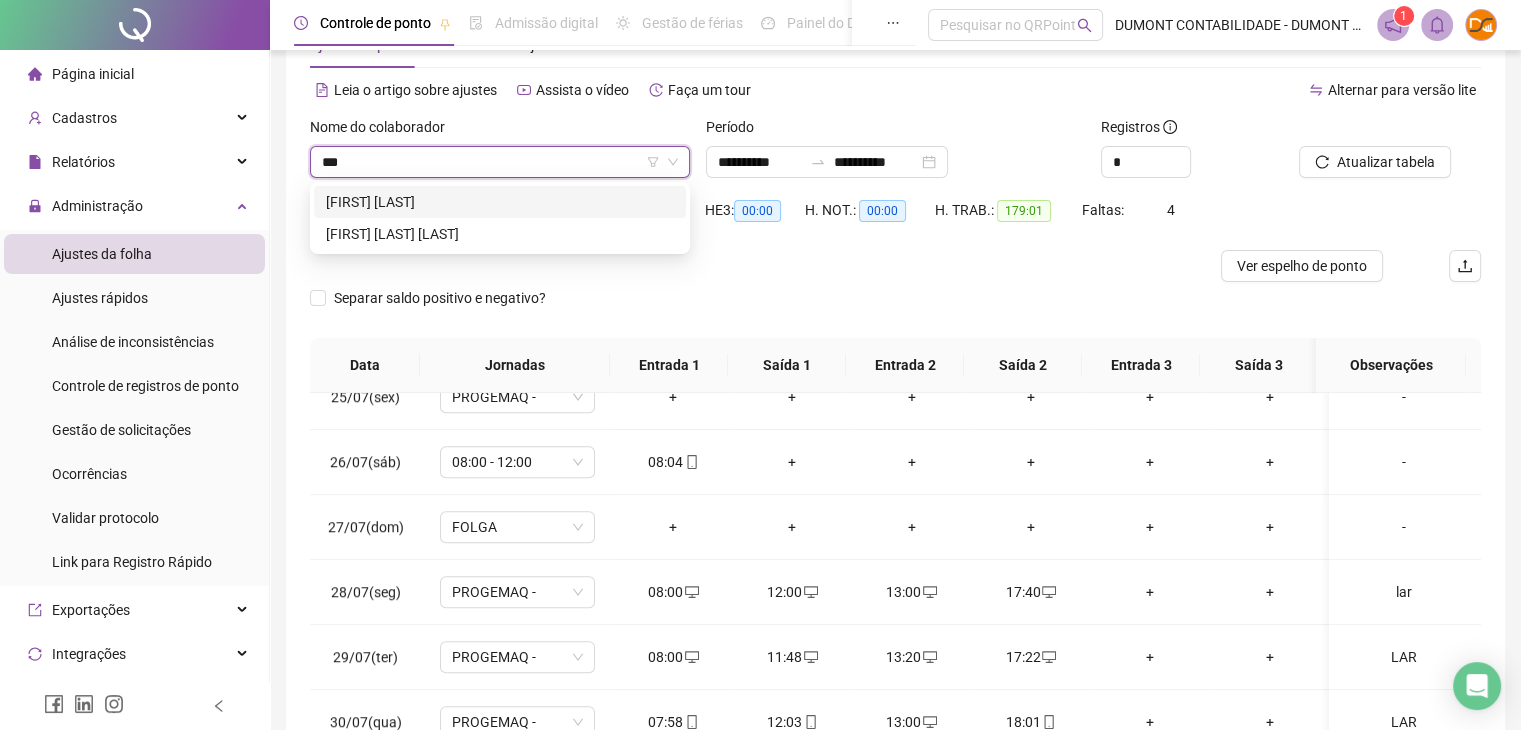 type on "****" 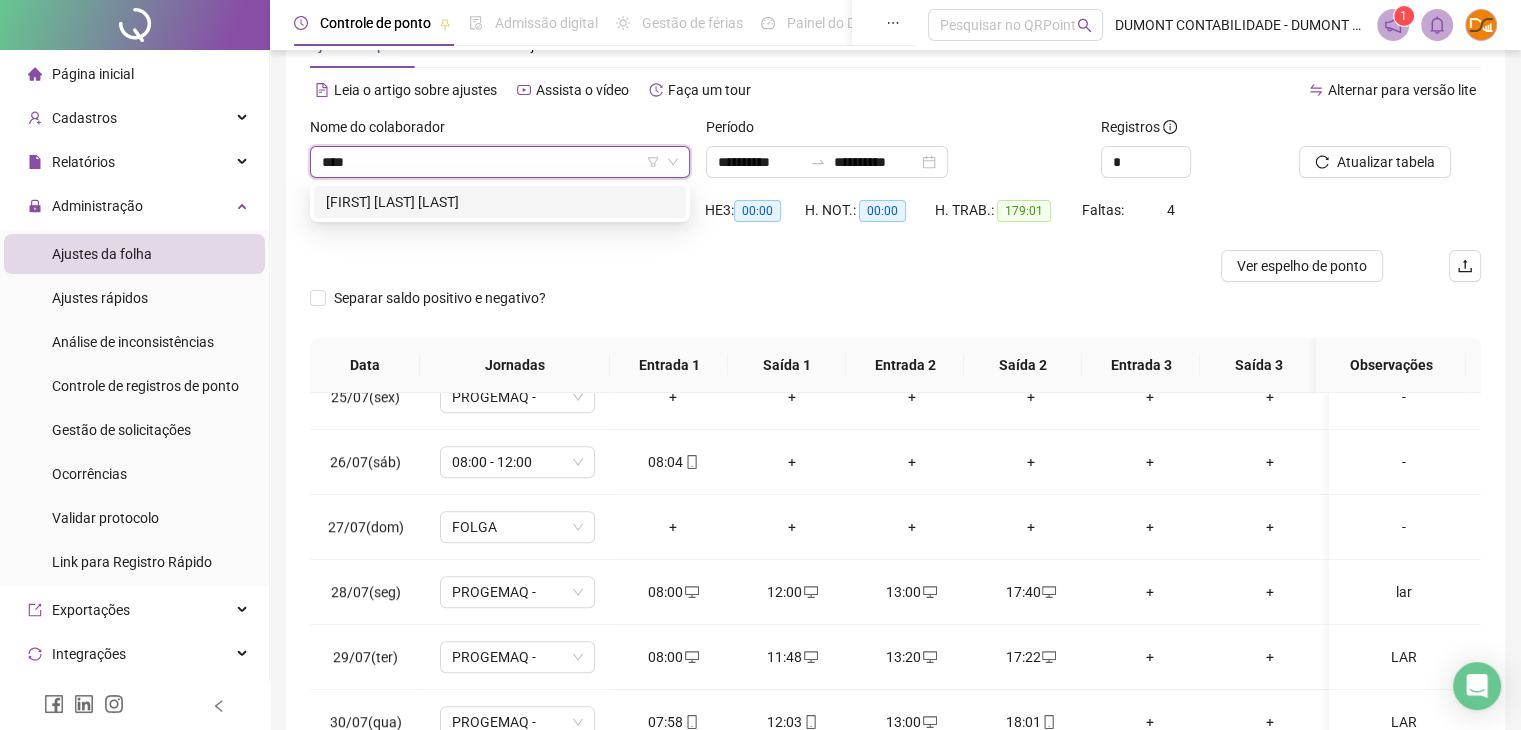 click on "[FIRST] [LAST] [LAST]" at bounding box center (500, 202) 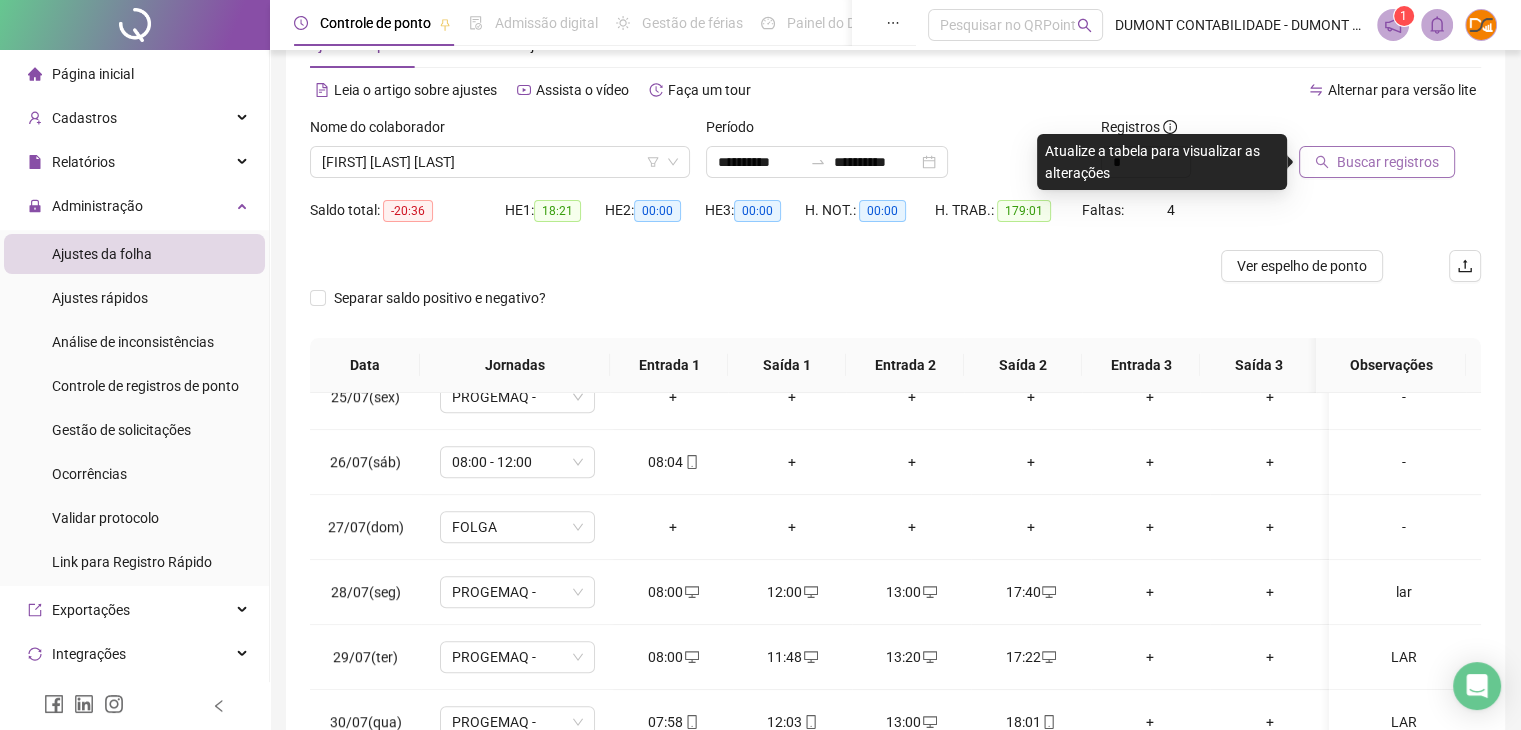 click on "Buscar registros" at bounding box center [1388, 162] 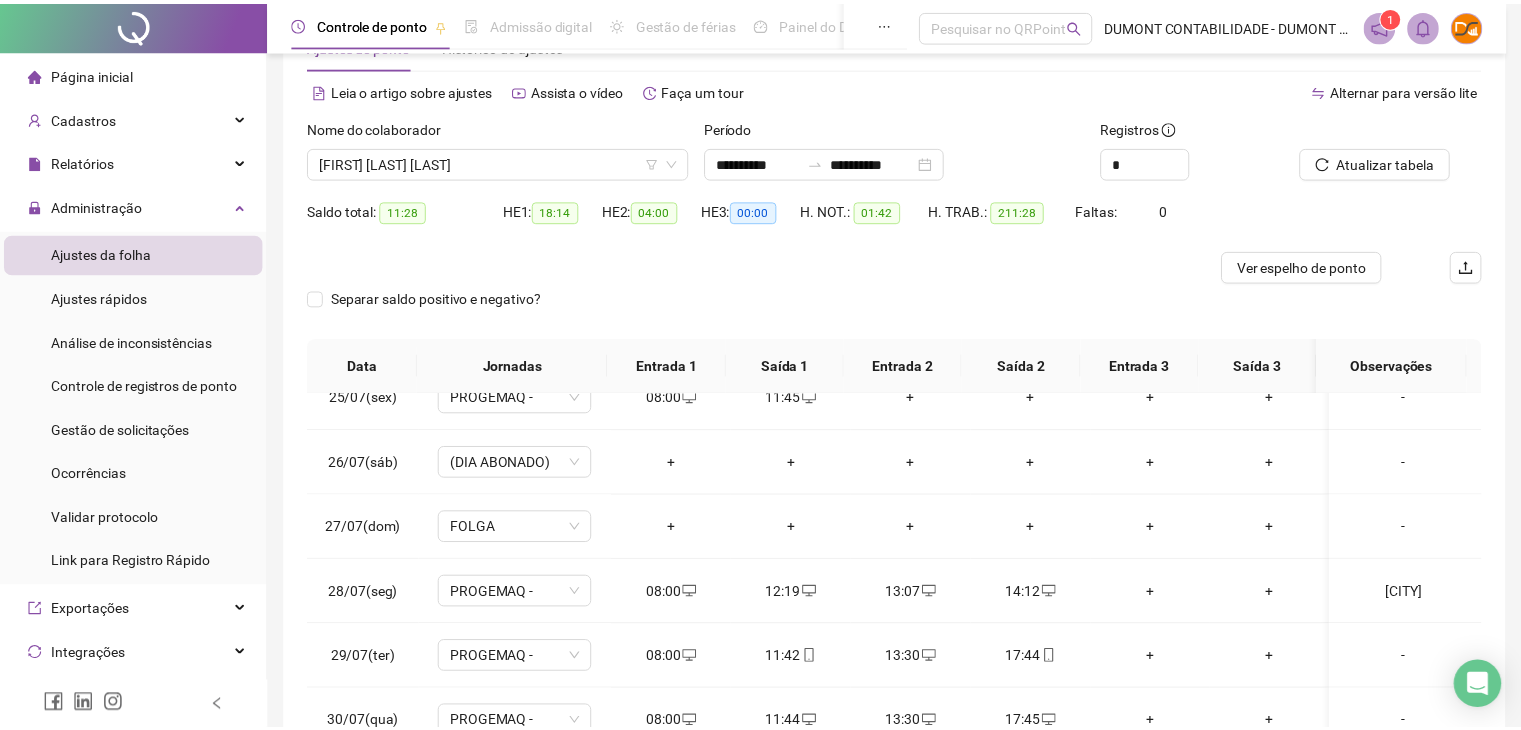 scroll, scrollTop: 1581, scrollLeft: 0, axis: vertical 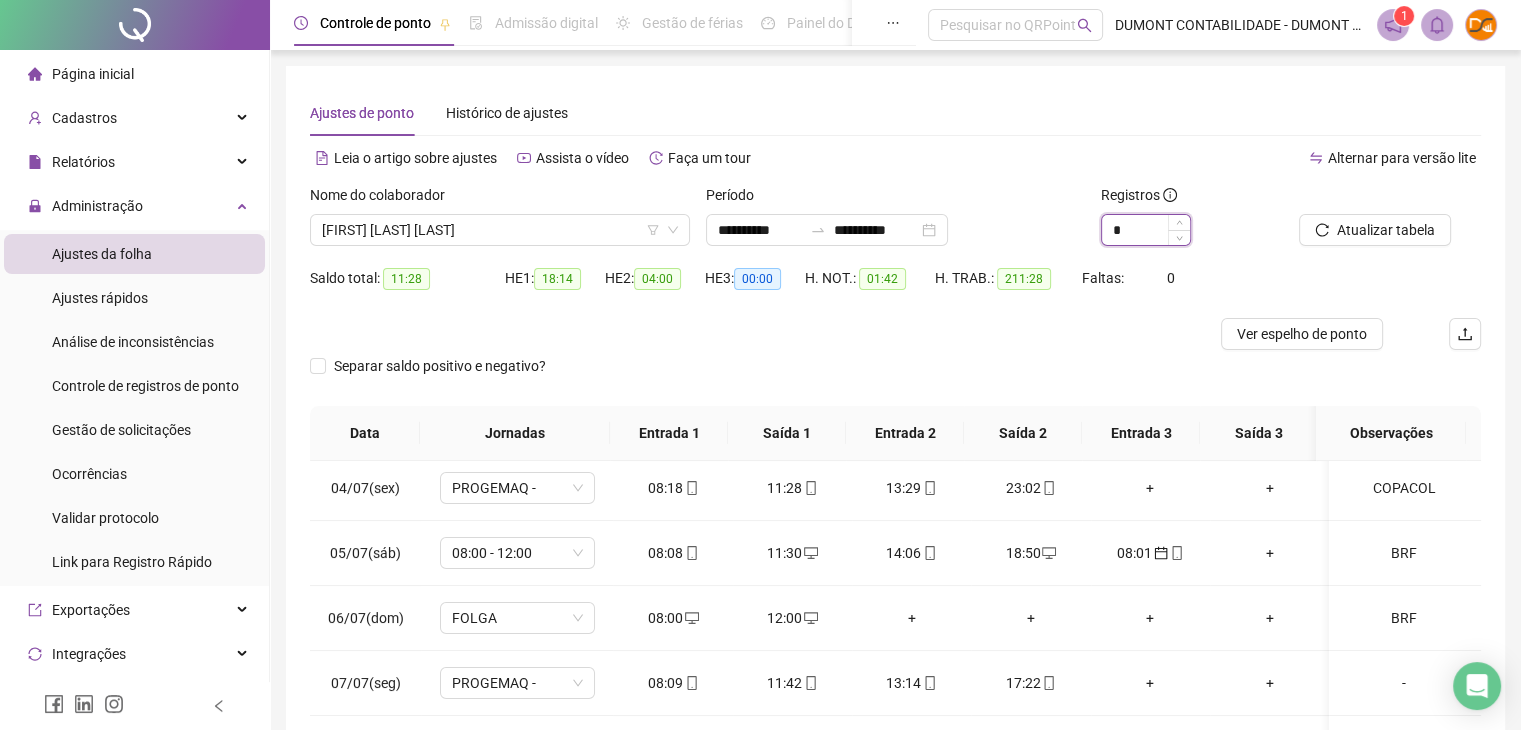 click on "*" at bounding box center [1146, 230] 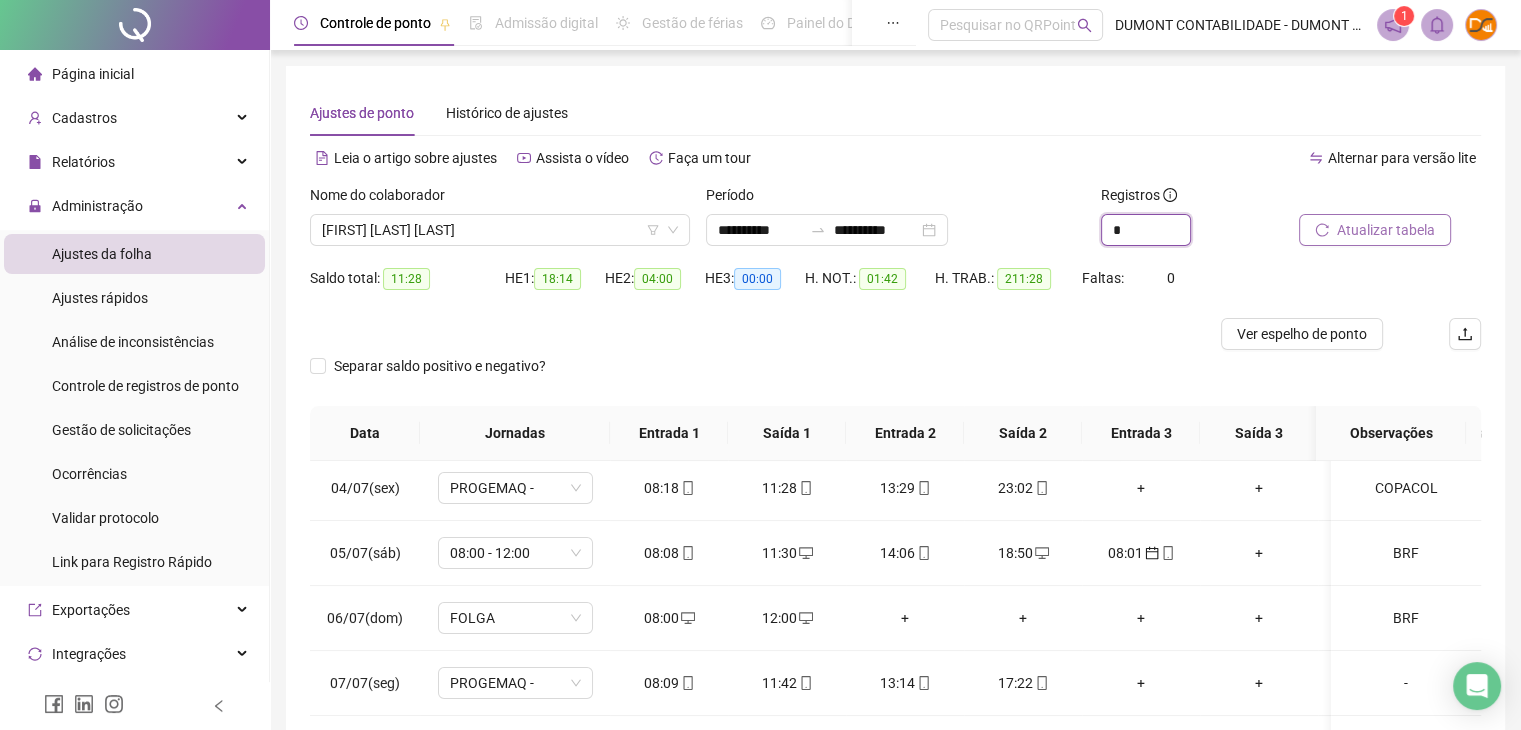 type on "*" 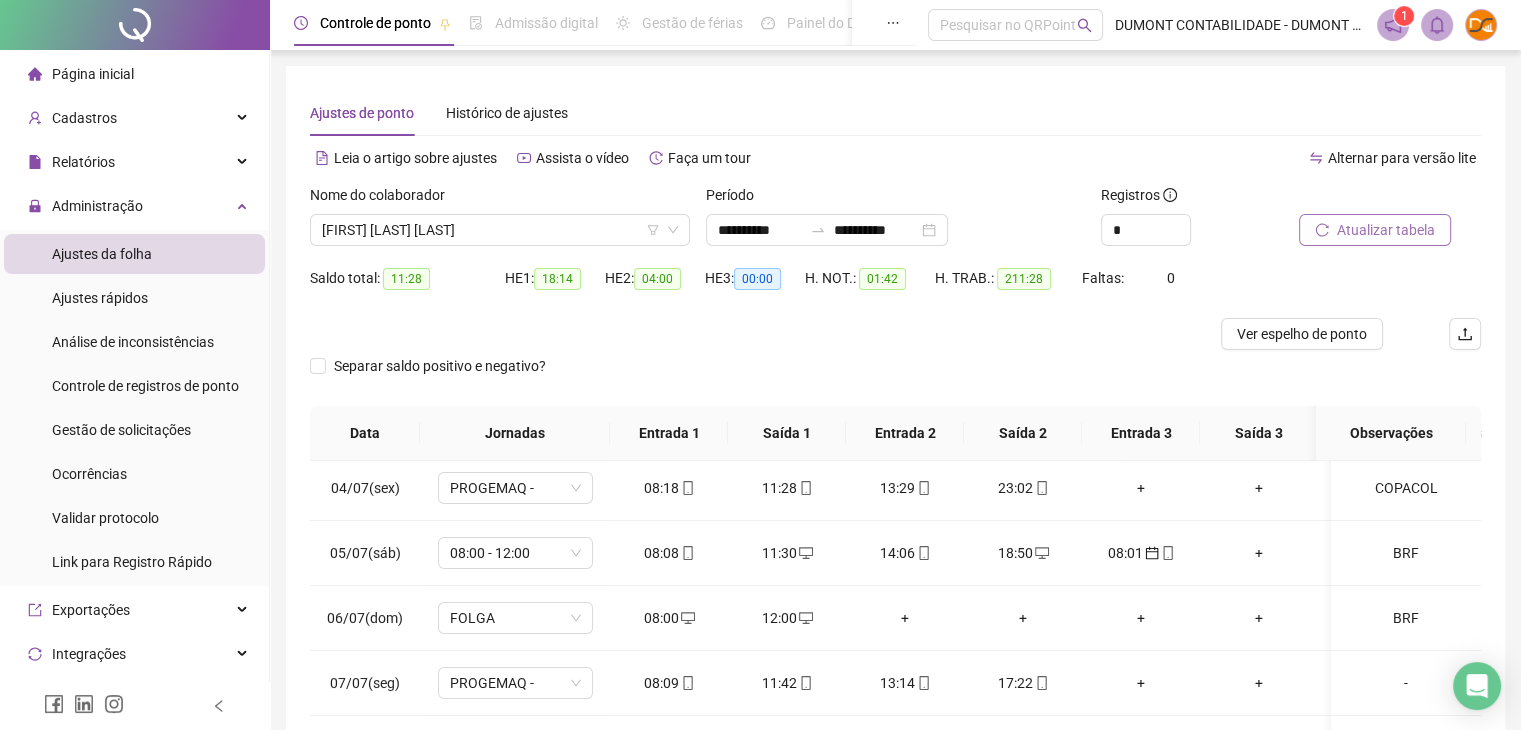 click on "Atualizar tabela" at bounding box center [1386, 230] 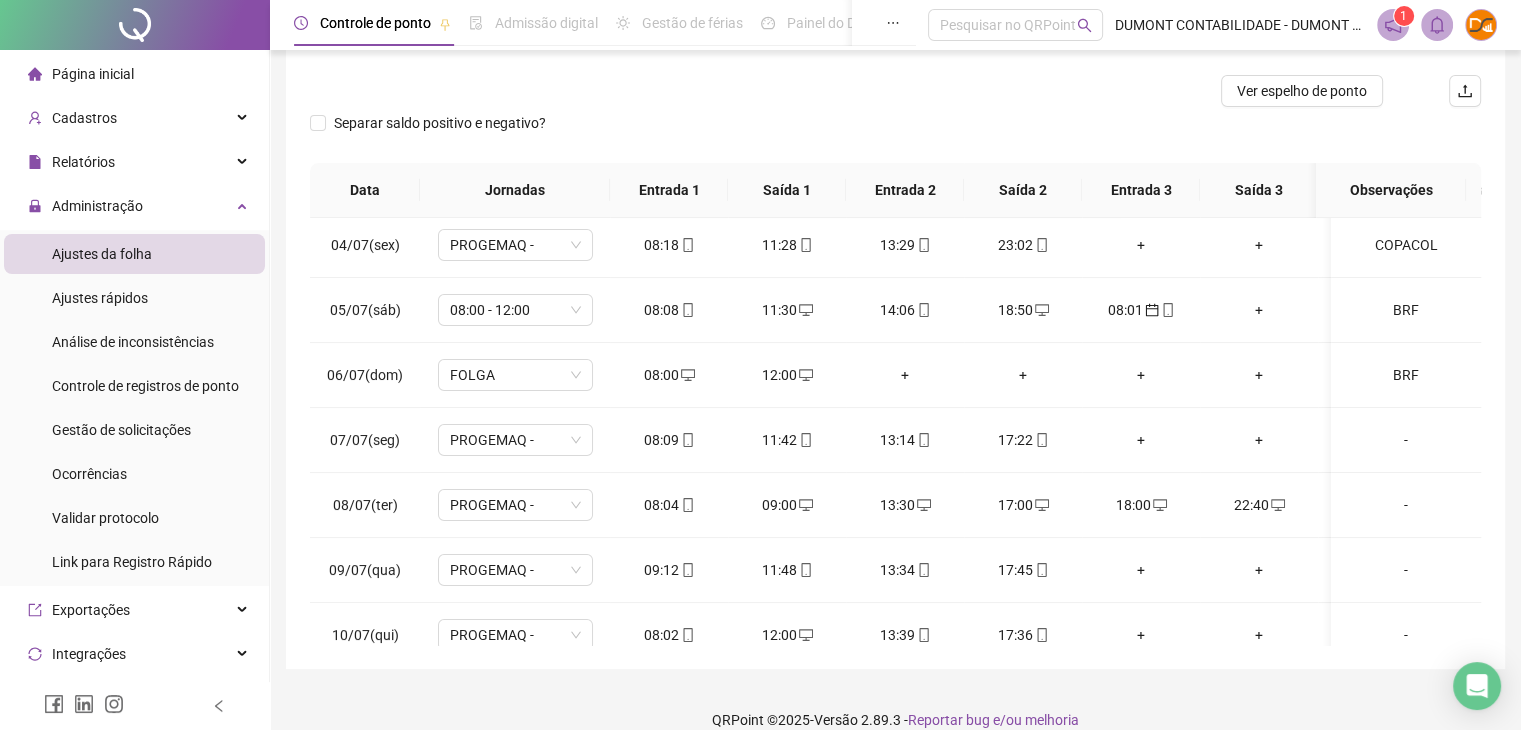 scroll, scrollTop: 268, scrollLeft: 0, axis: vertical 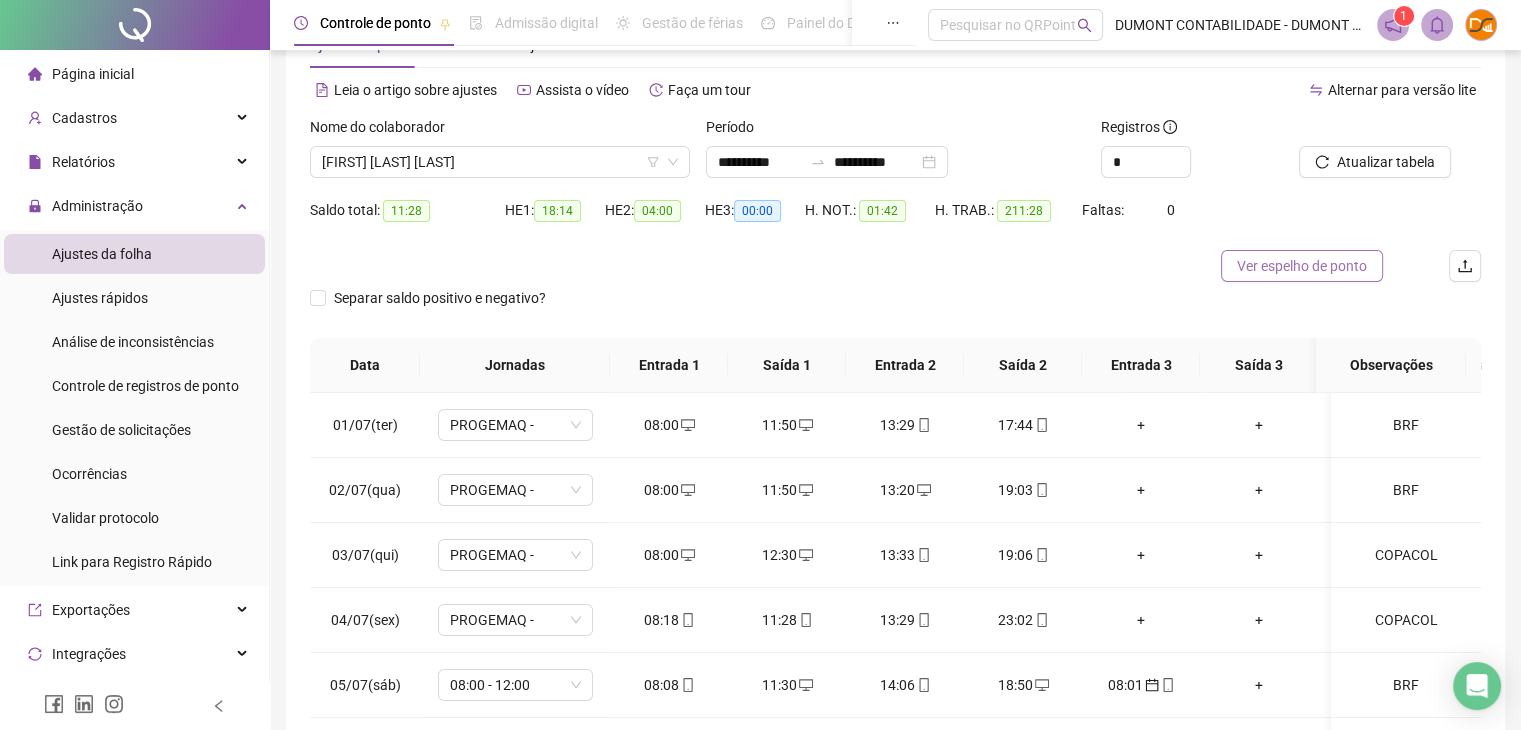 click on "Ver espelho de ponto" at bounding box center (1302, 266) 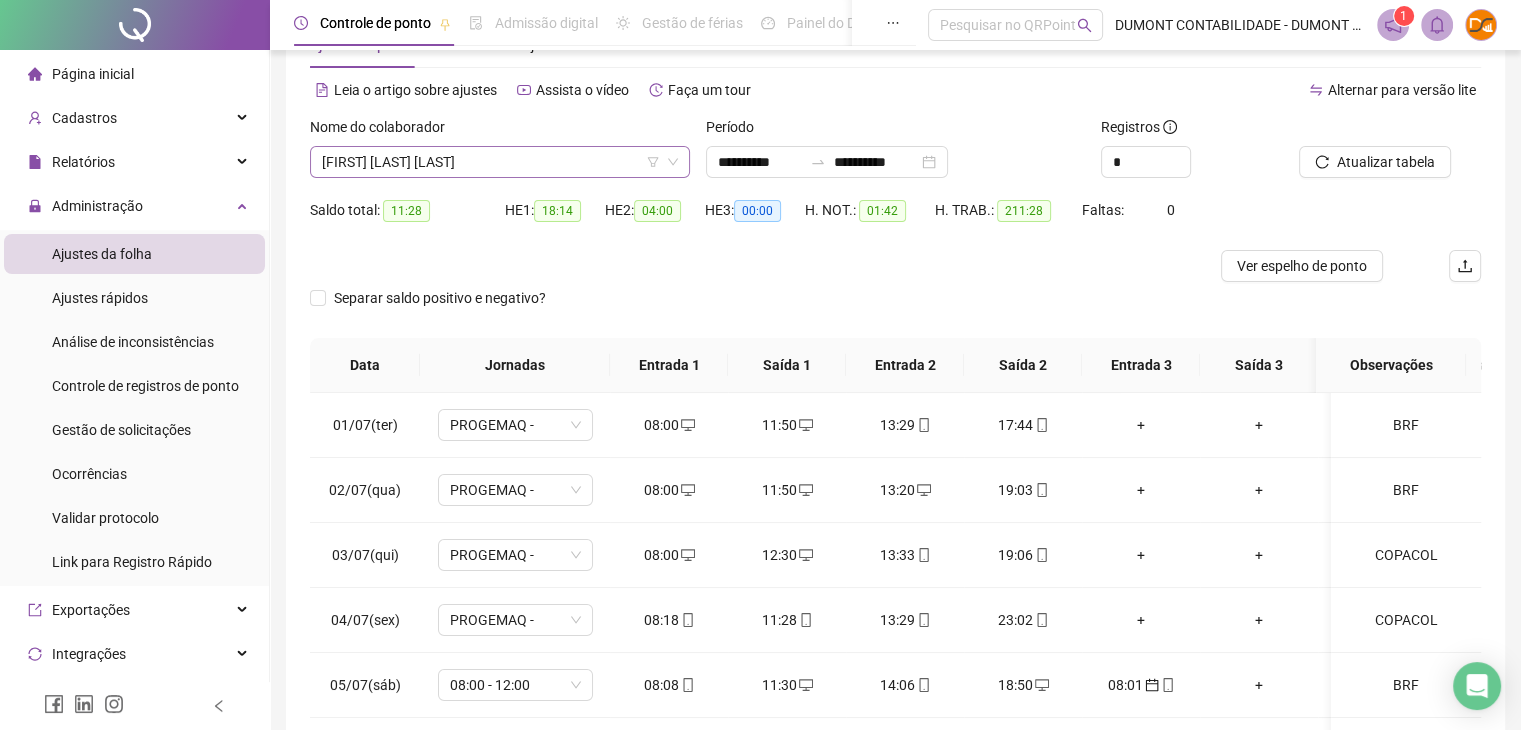 click on "[FIRST] [LAST] [LAST]" at bounding box center [500, 162] 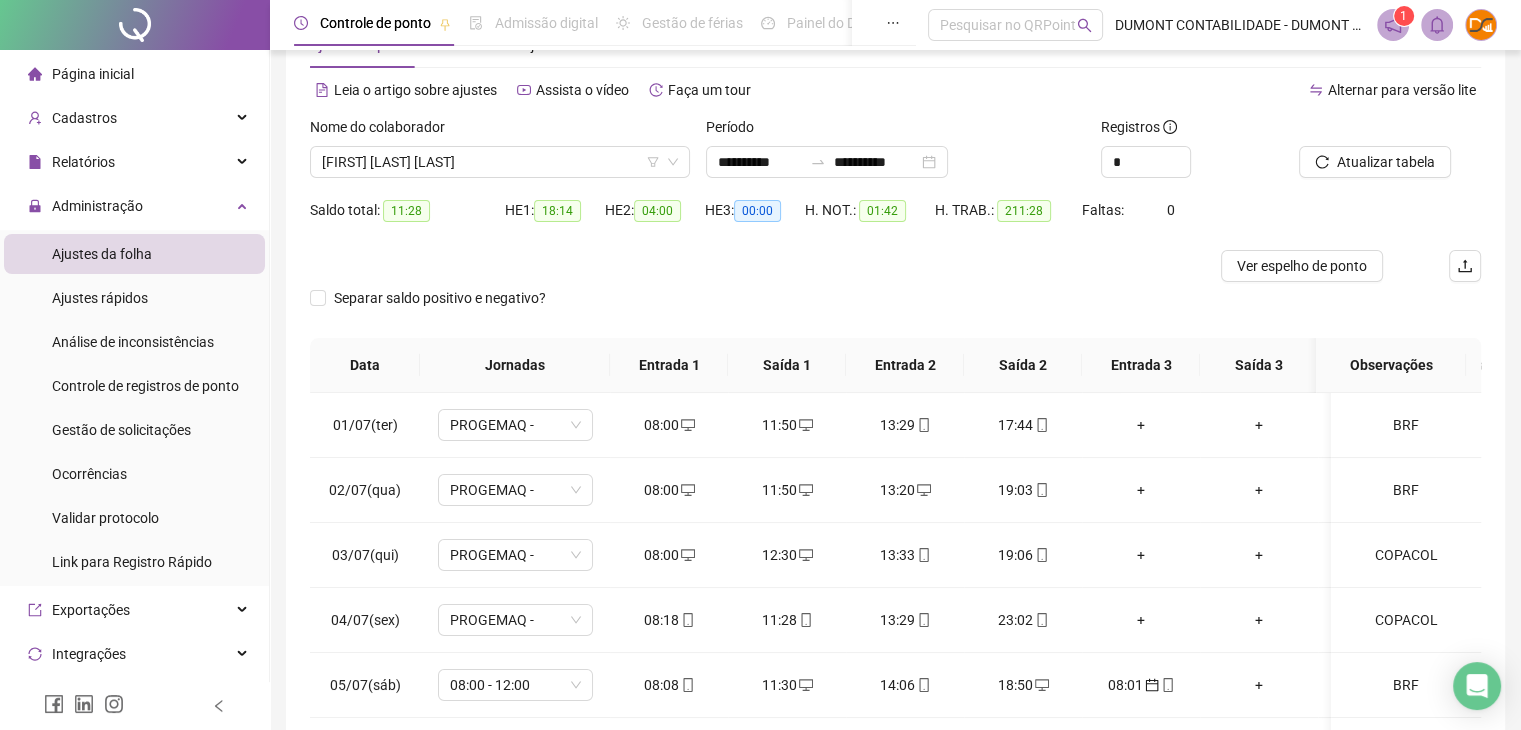 click on "Nome do colaborador" at bounding box center (500, 131) 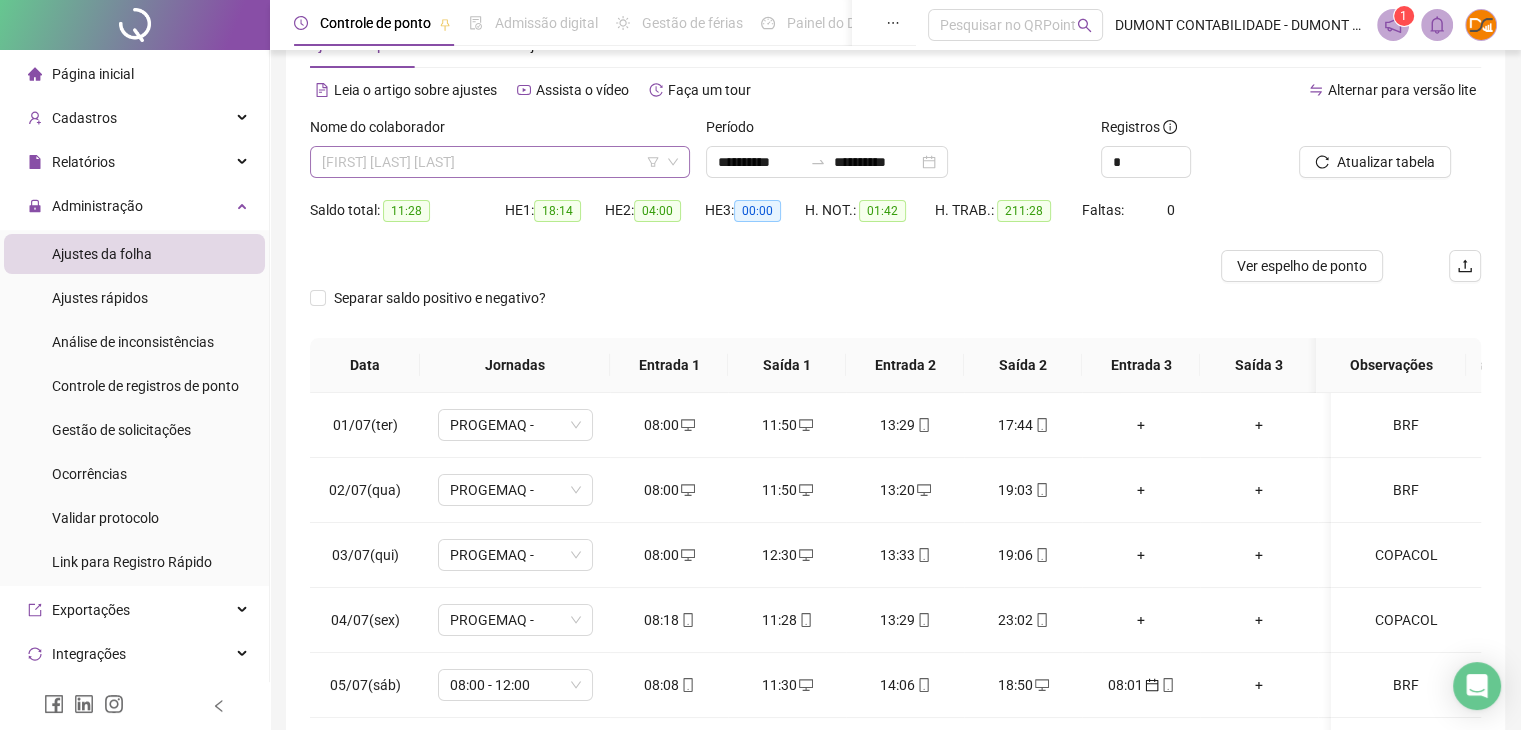 click on "[FIRST] [LAST] [LAST]" at bounding box center (500, 162) 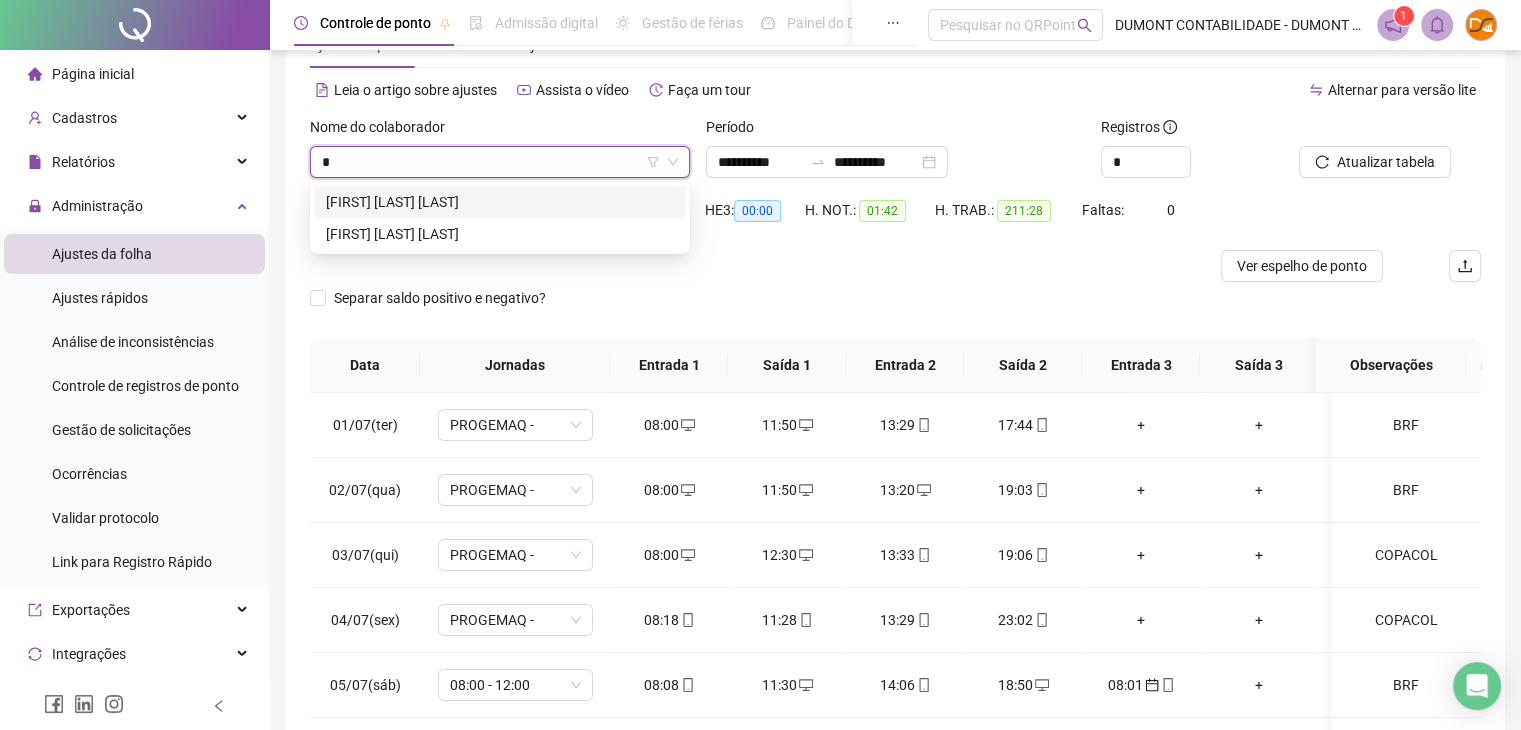 scroll, scrollTop: 0, scrollLeft: 0, axis: both 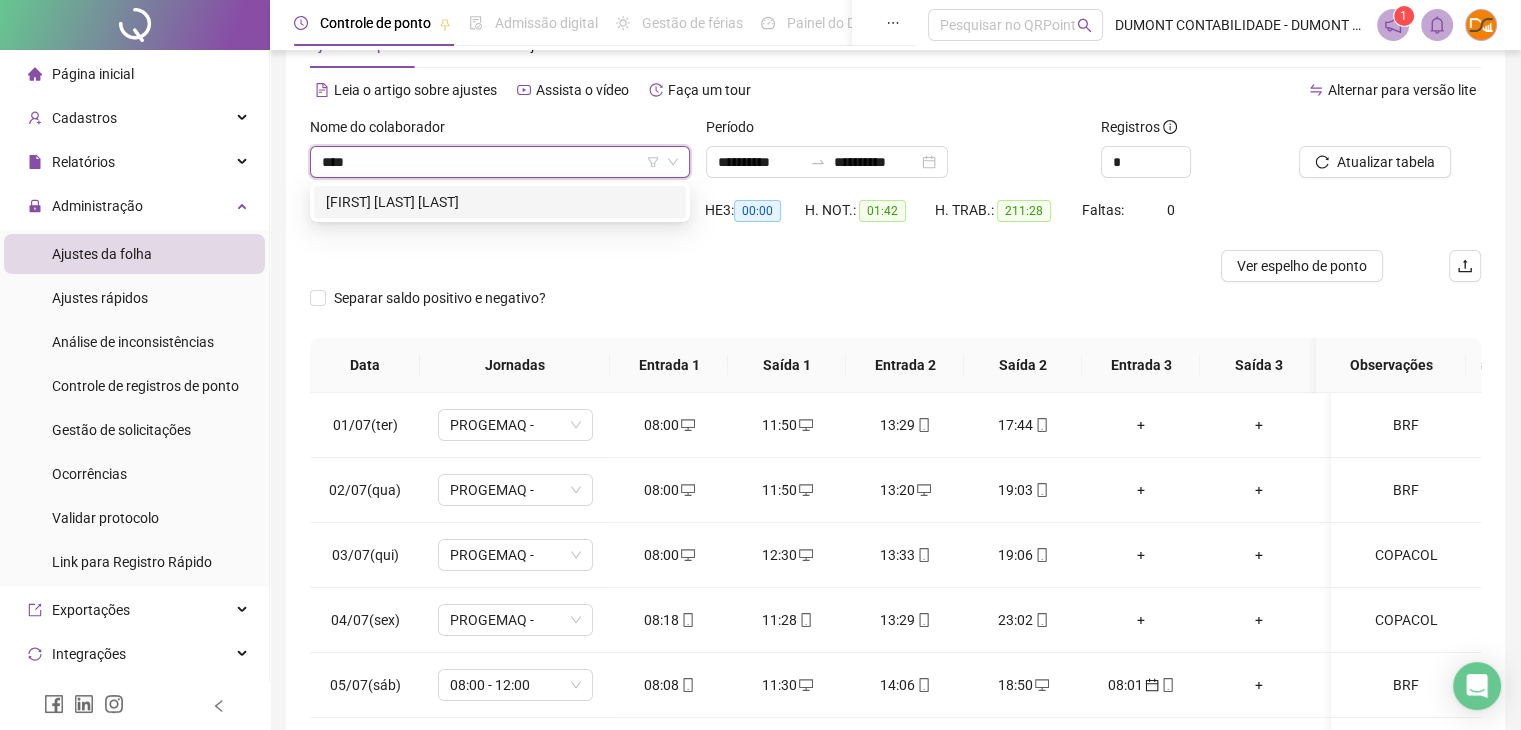 type on "*****" 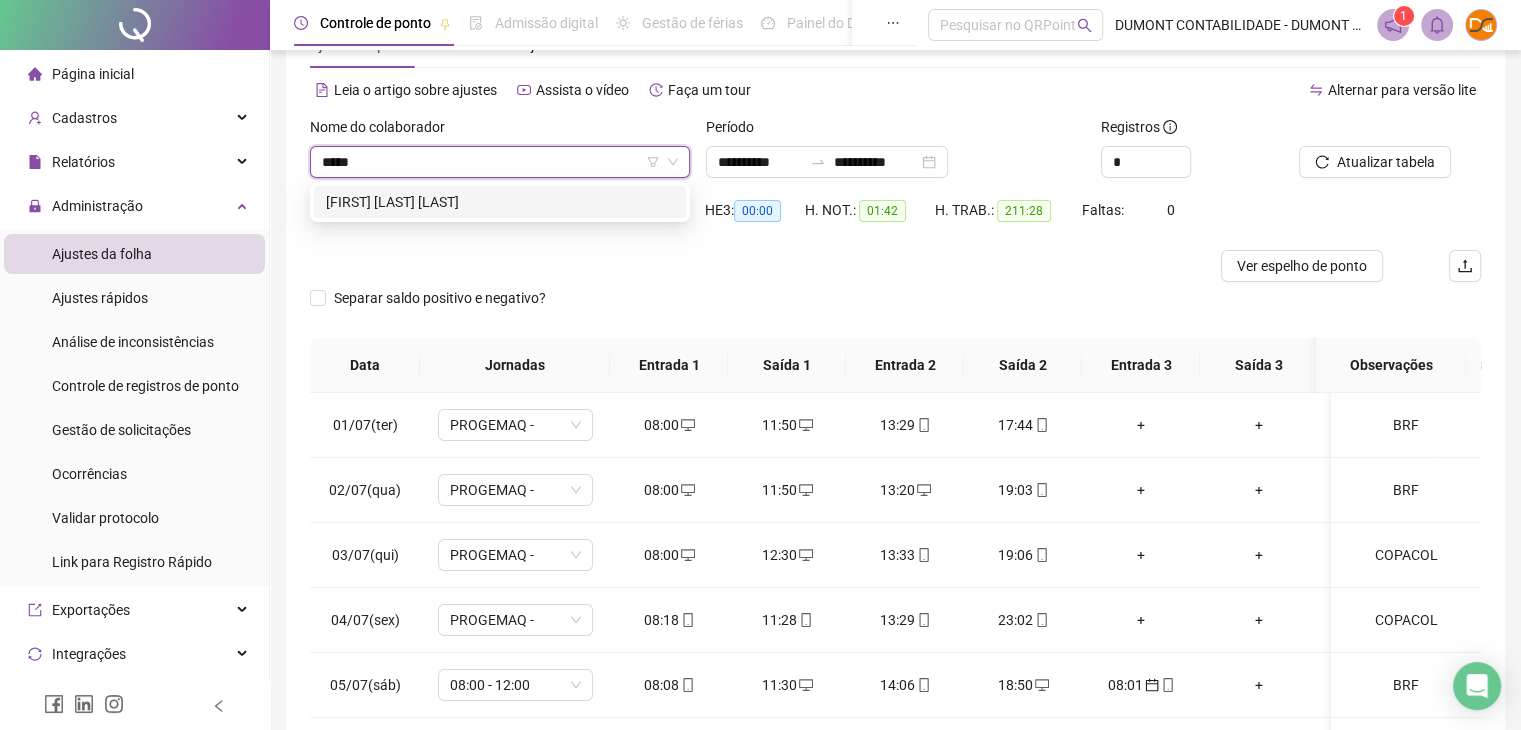 click on "[FIRST] [LAST] [LAST]" at bounding box center (500, 202) 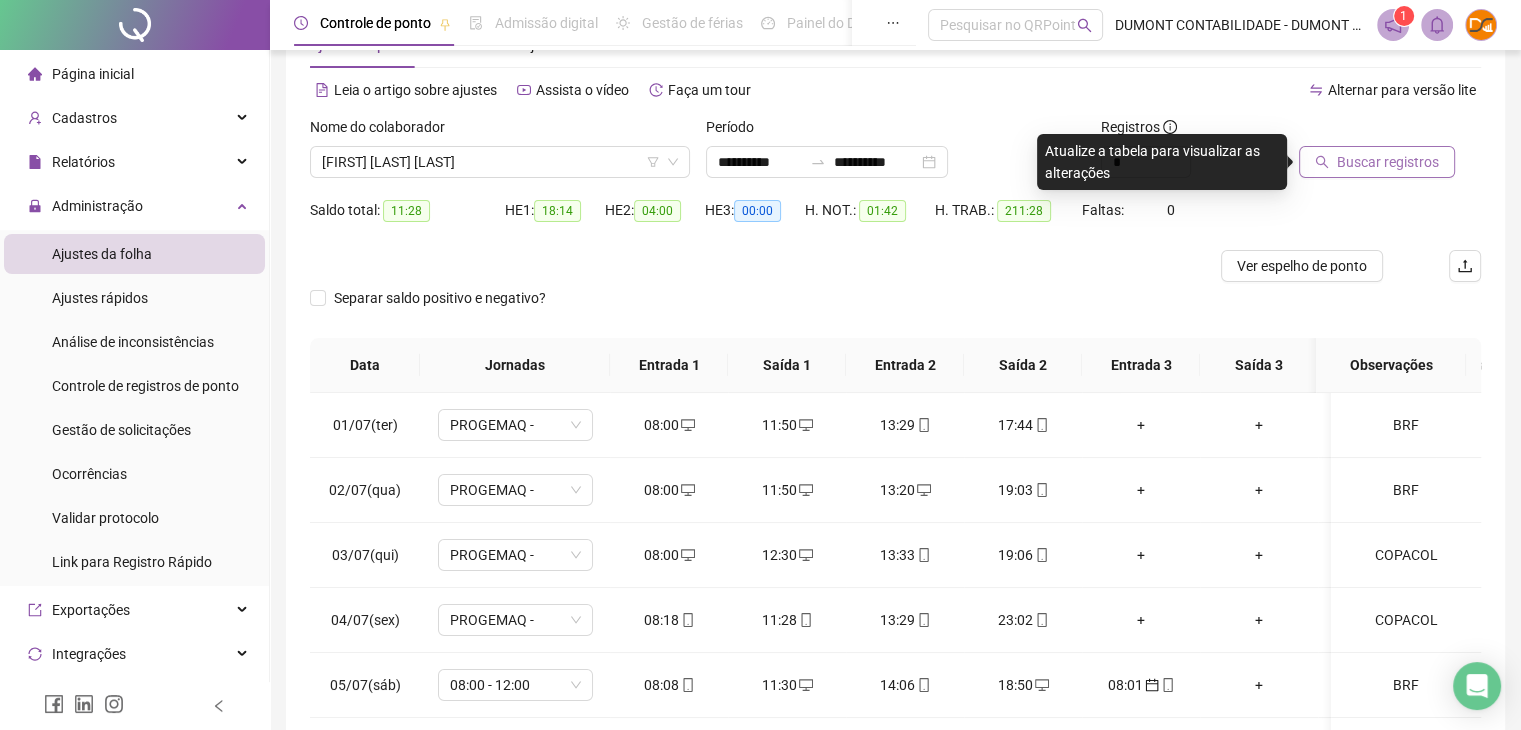click on "Buscar registros" at bounding box center [1388, 162] 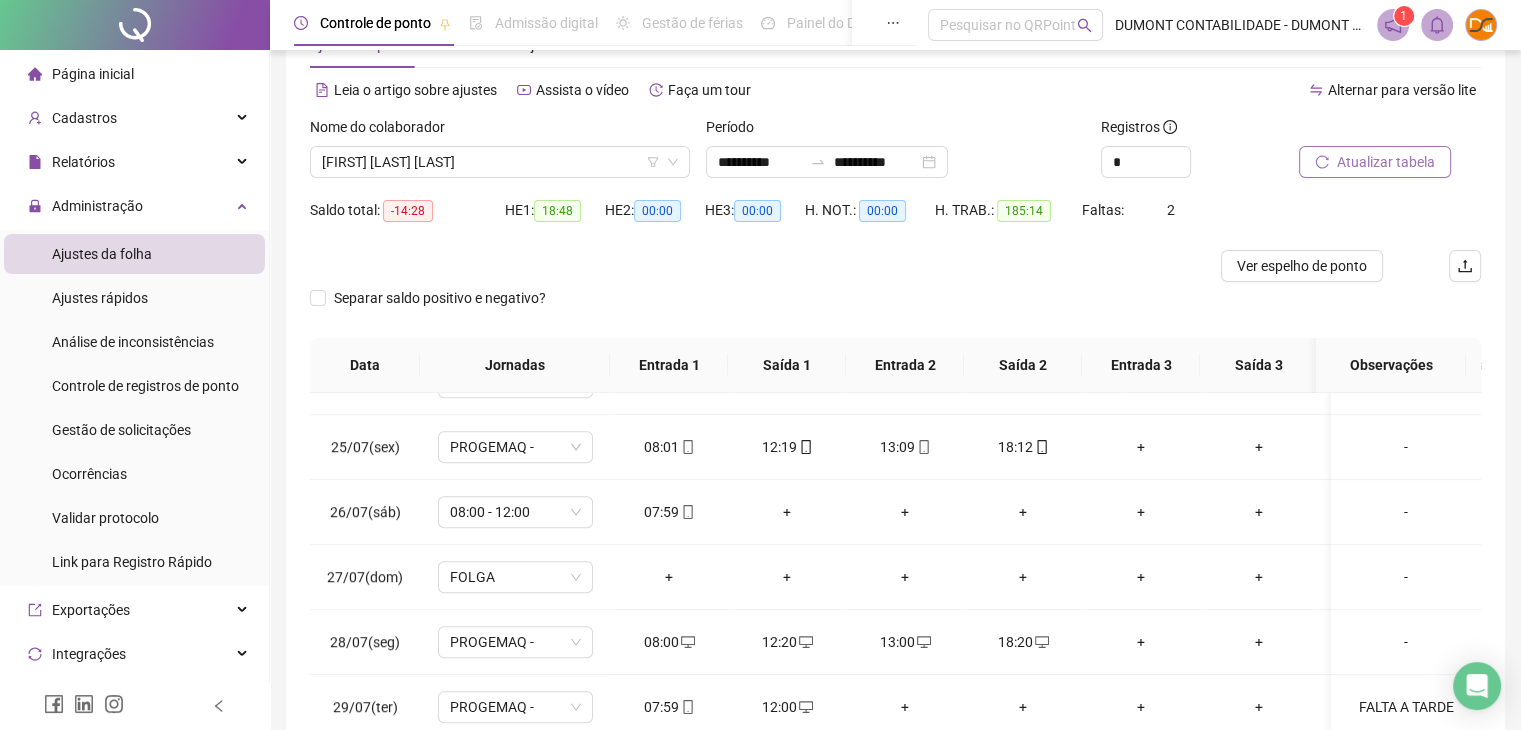 scroll, scrollTop: 1596, scrollLeft: 0, axis: vertical 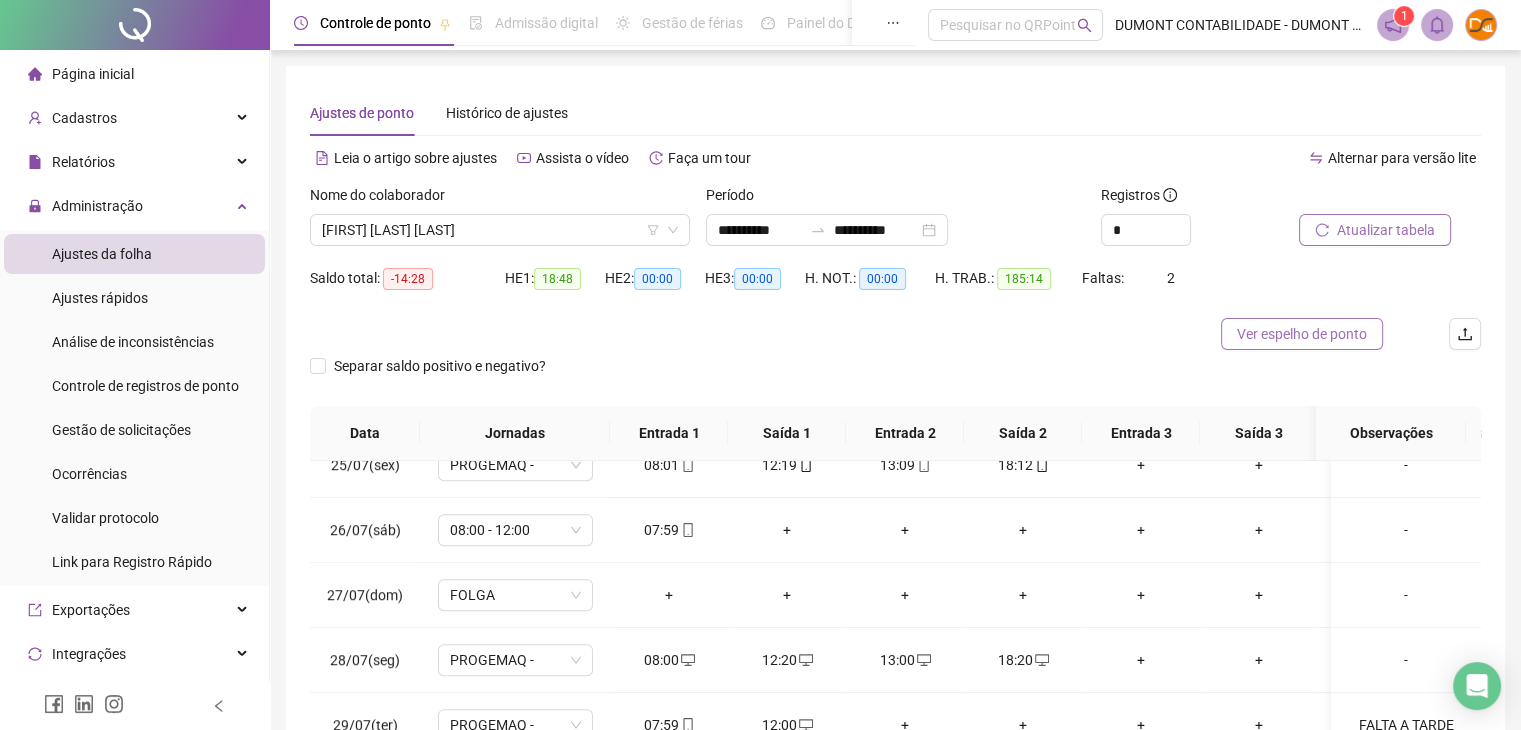 click on "Ver espelho de ponto" at bounding box center [1302, 334] 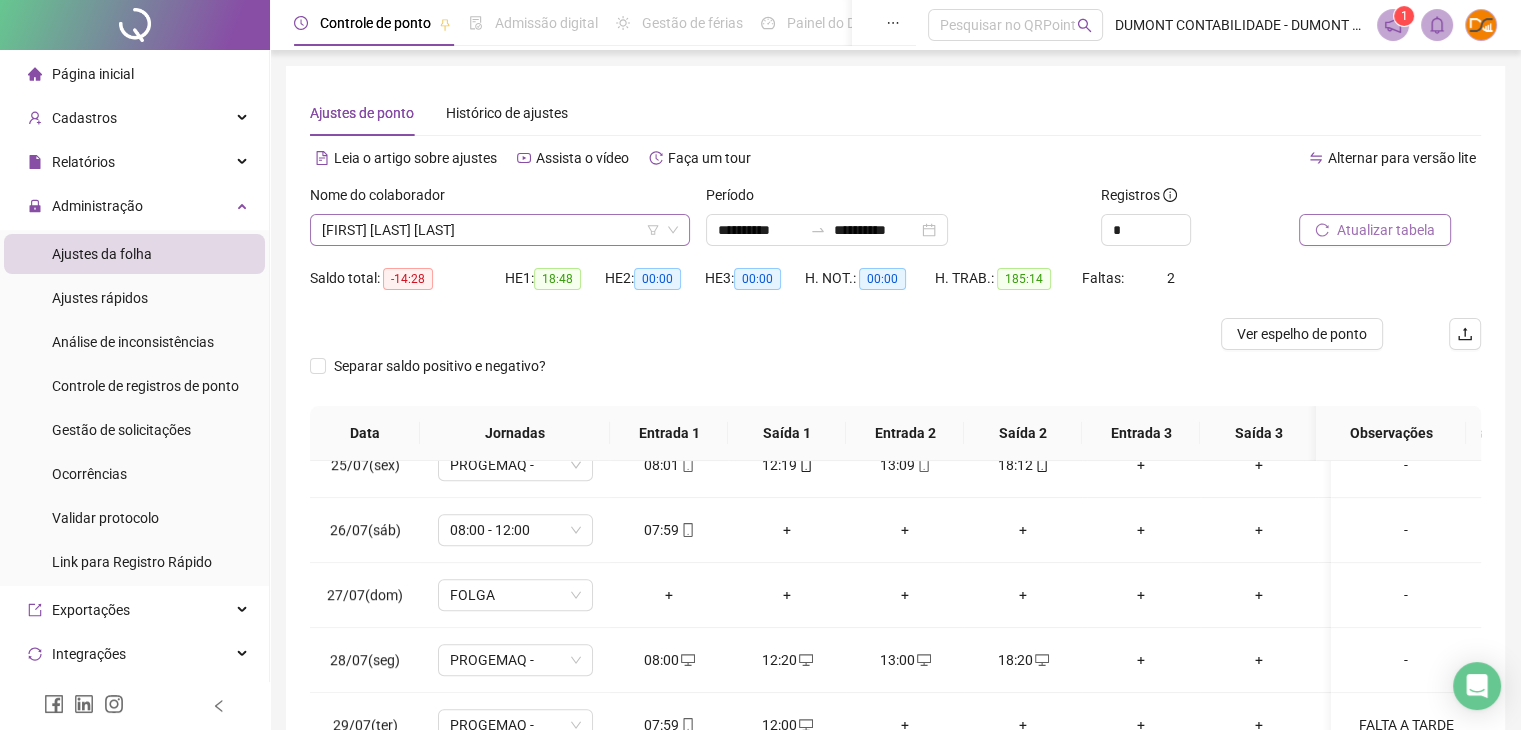 click on "[FIRST] [LAST] [LAST]" at bounding box center (500, 230) 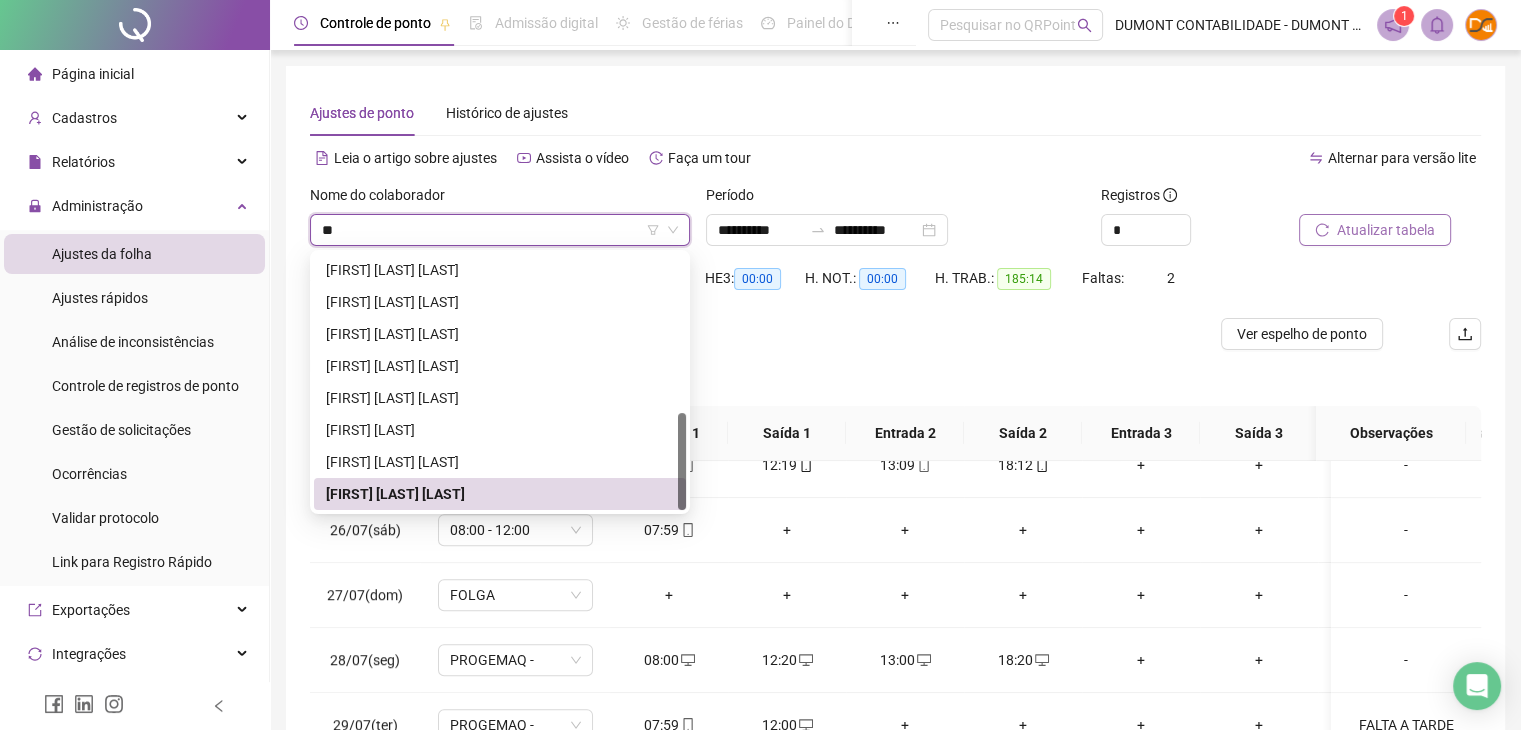 scroll, scrollTop: 0, scrollLeft: 0, axis: both 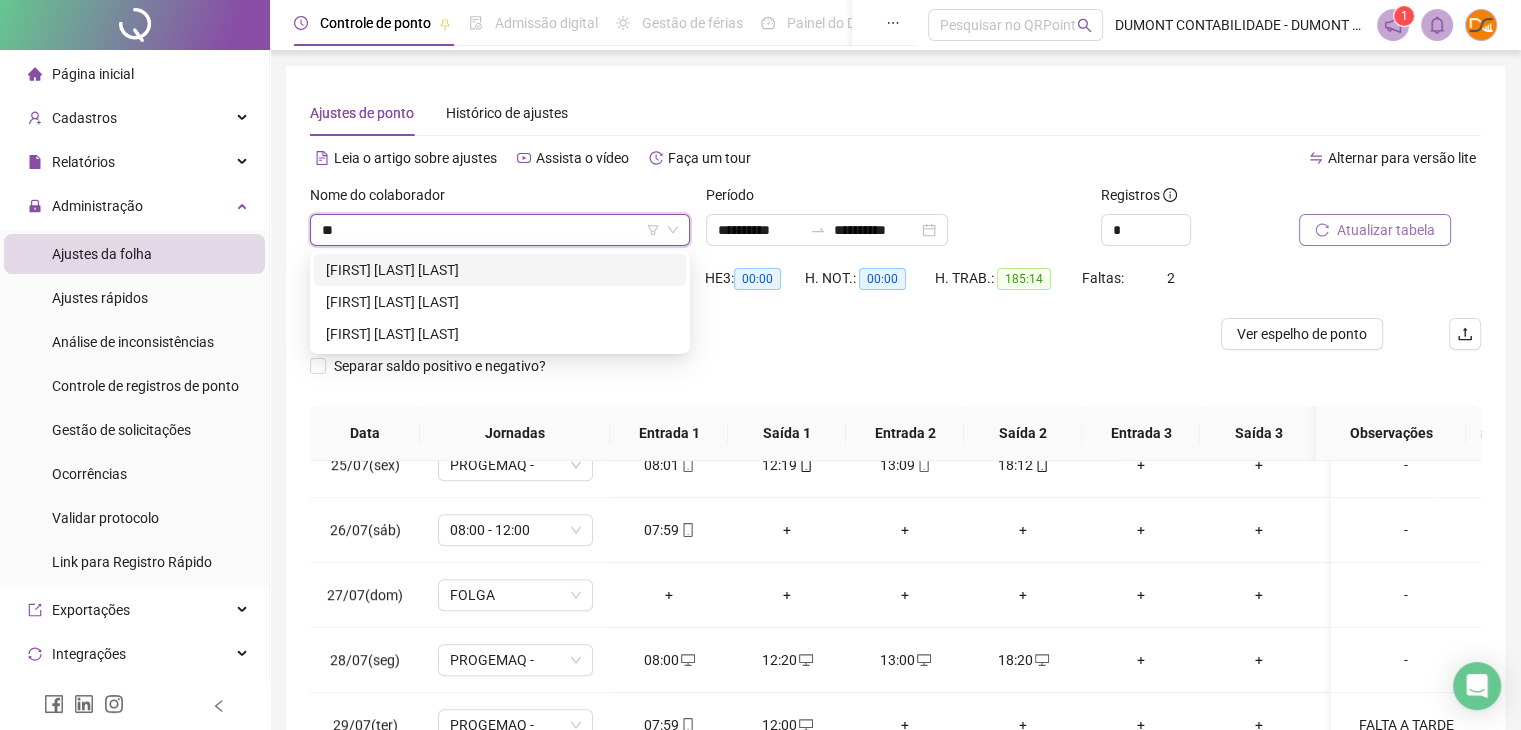 type on "***" 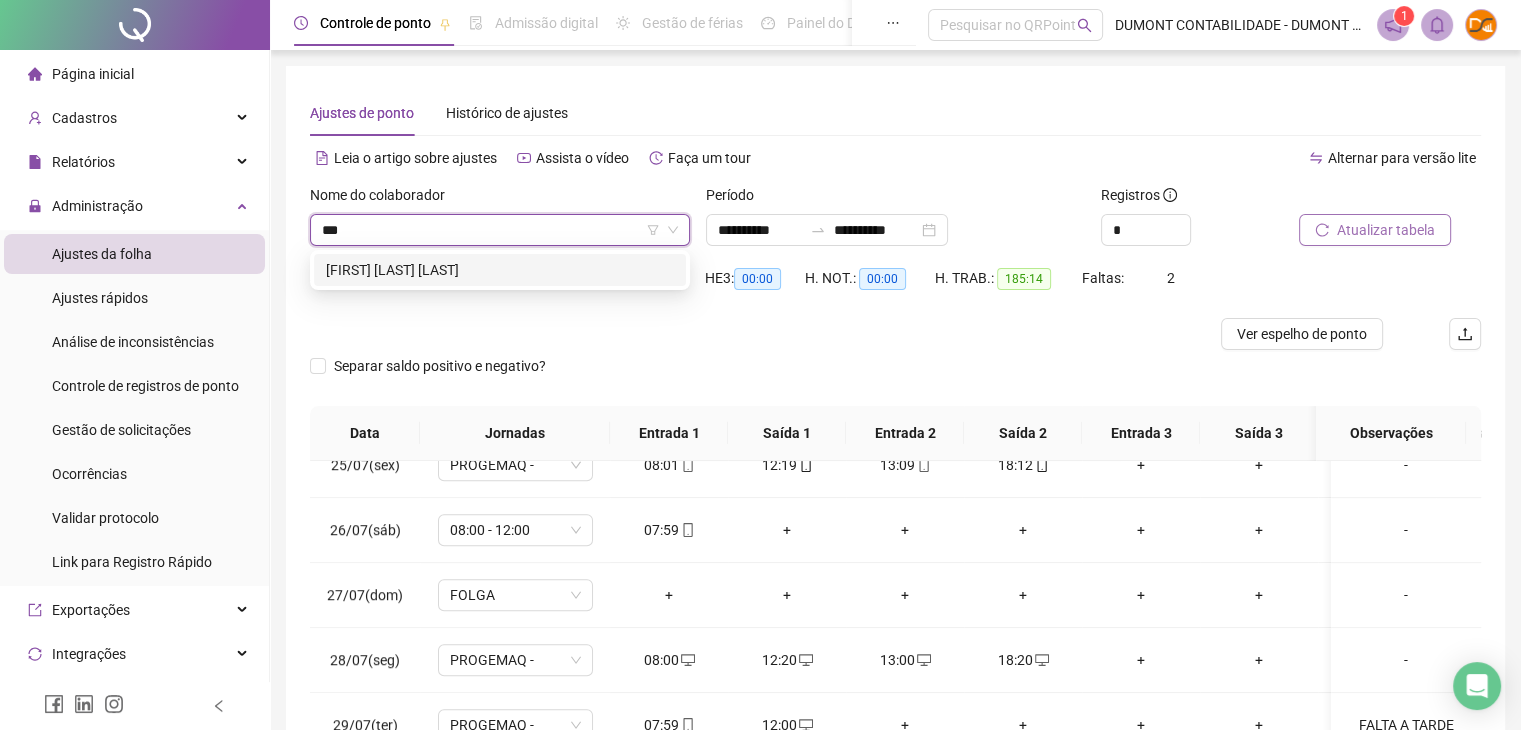 click on "[FIRST] [LAST] [LAST]" at bounding box center (500, 270) 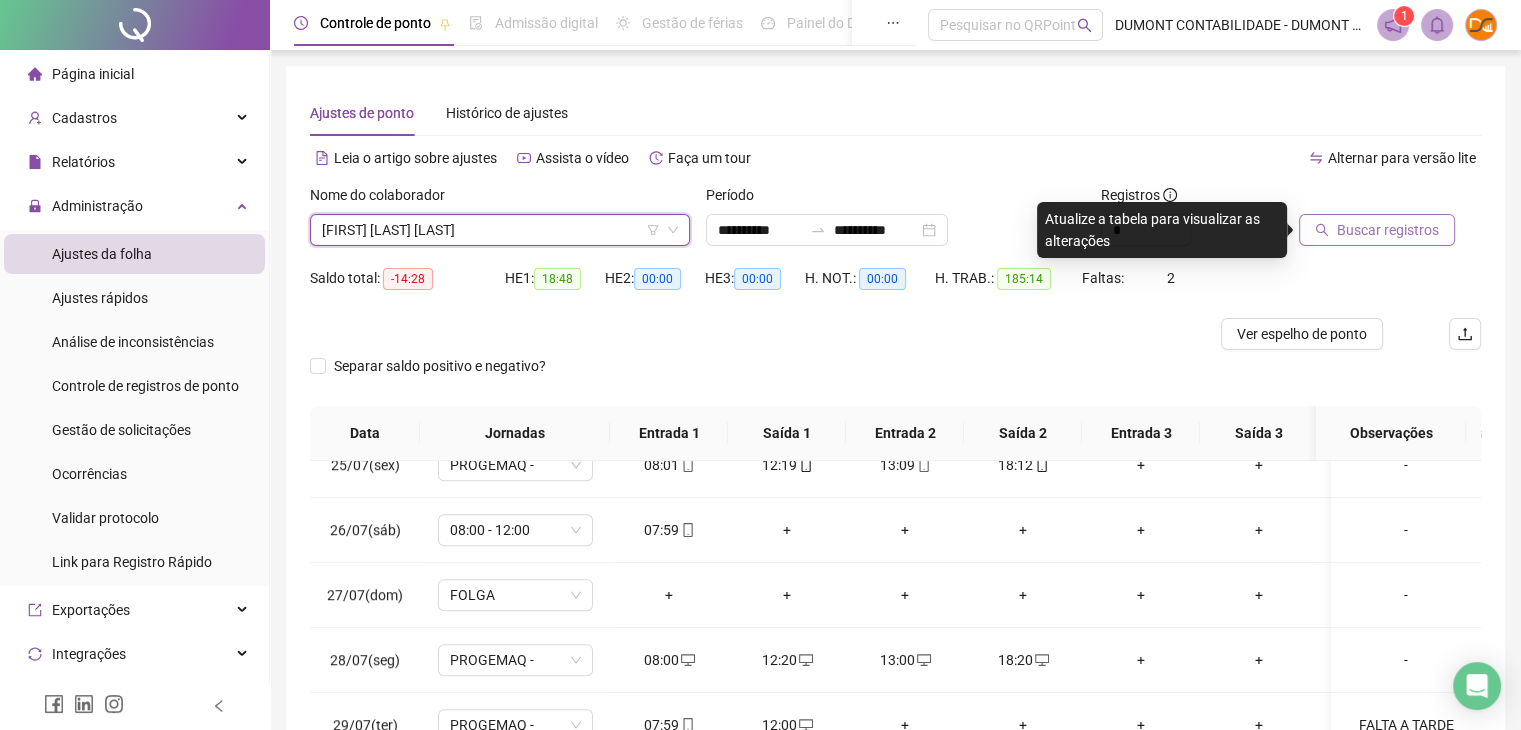 click 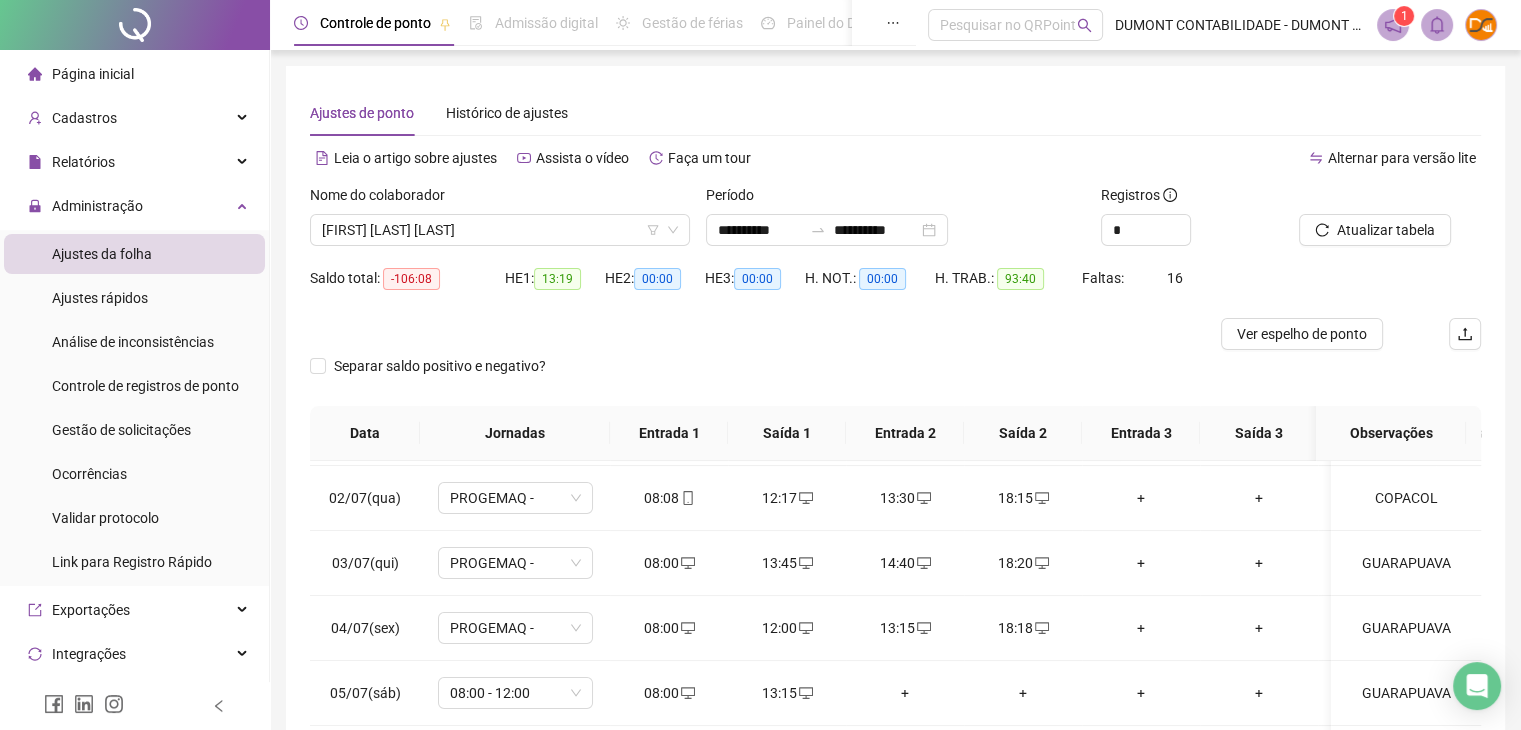 scroll, scrollTop: 0, scrollLeft: 0, axis: both 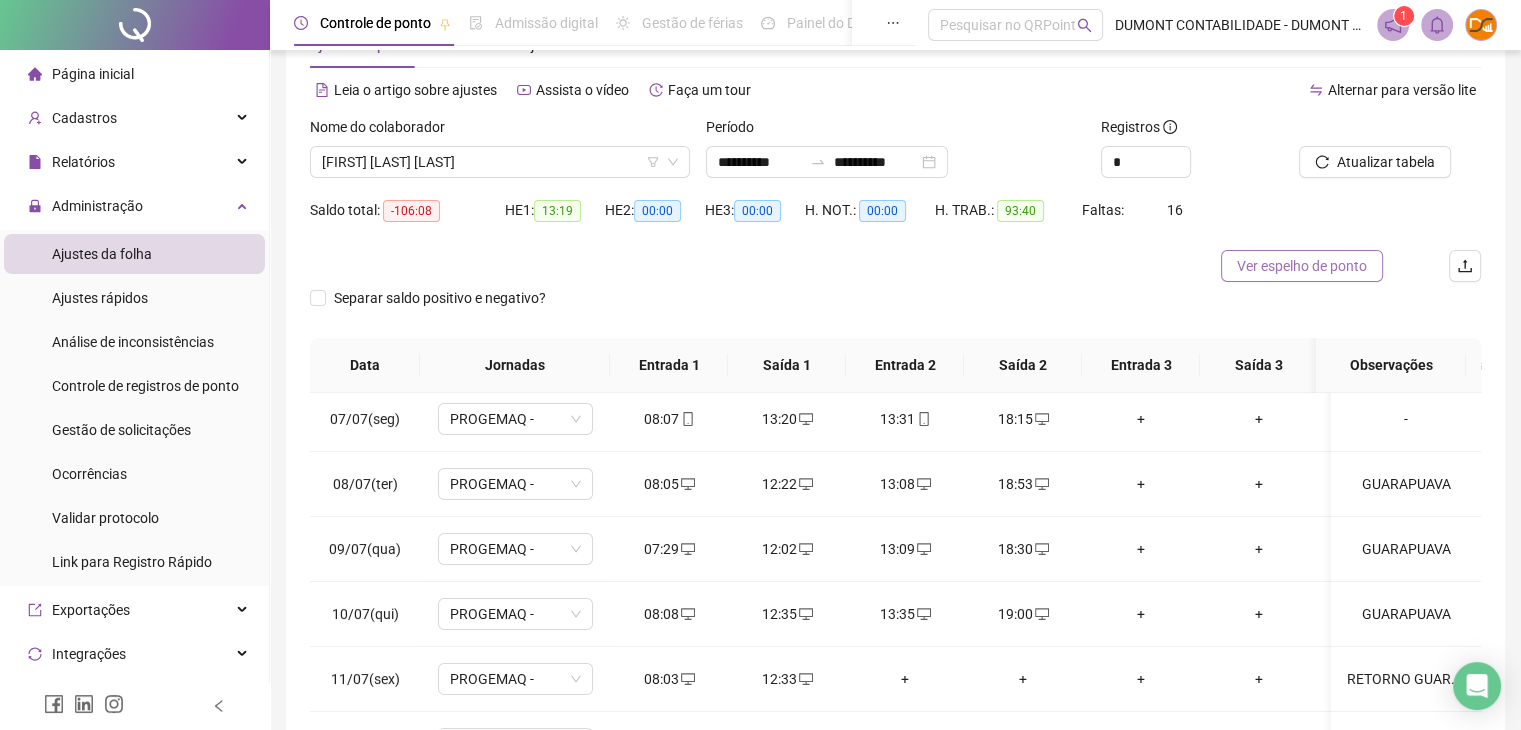 click on "Ver espelho de ponto" at bounding box center (1302, 266) 